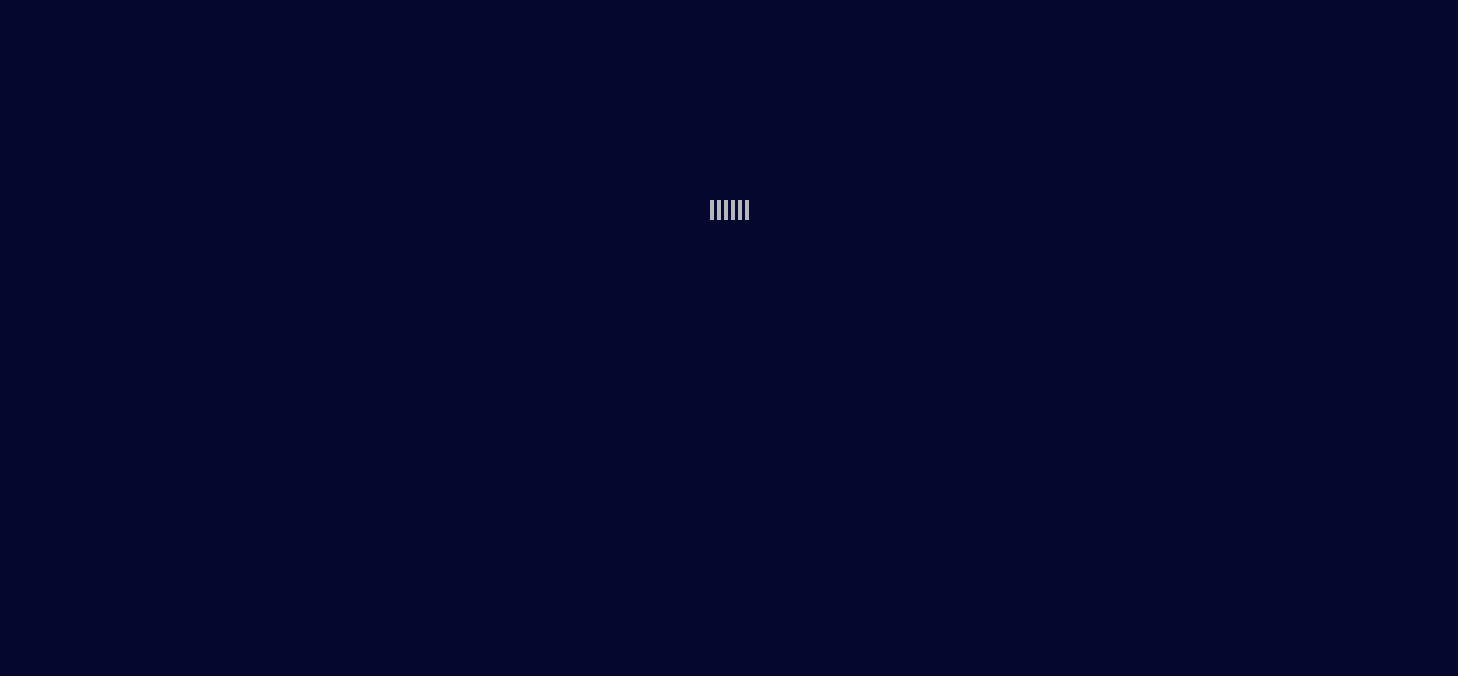 scroll, scrollTop: 0, scrollLeft: 0, axis: both 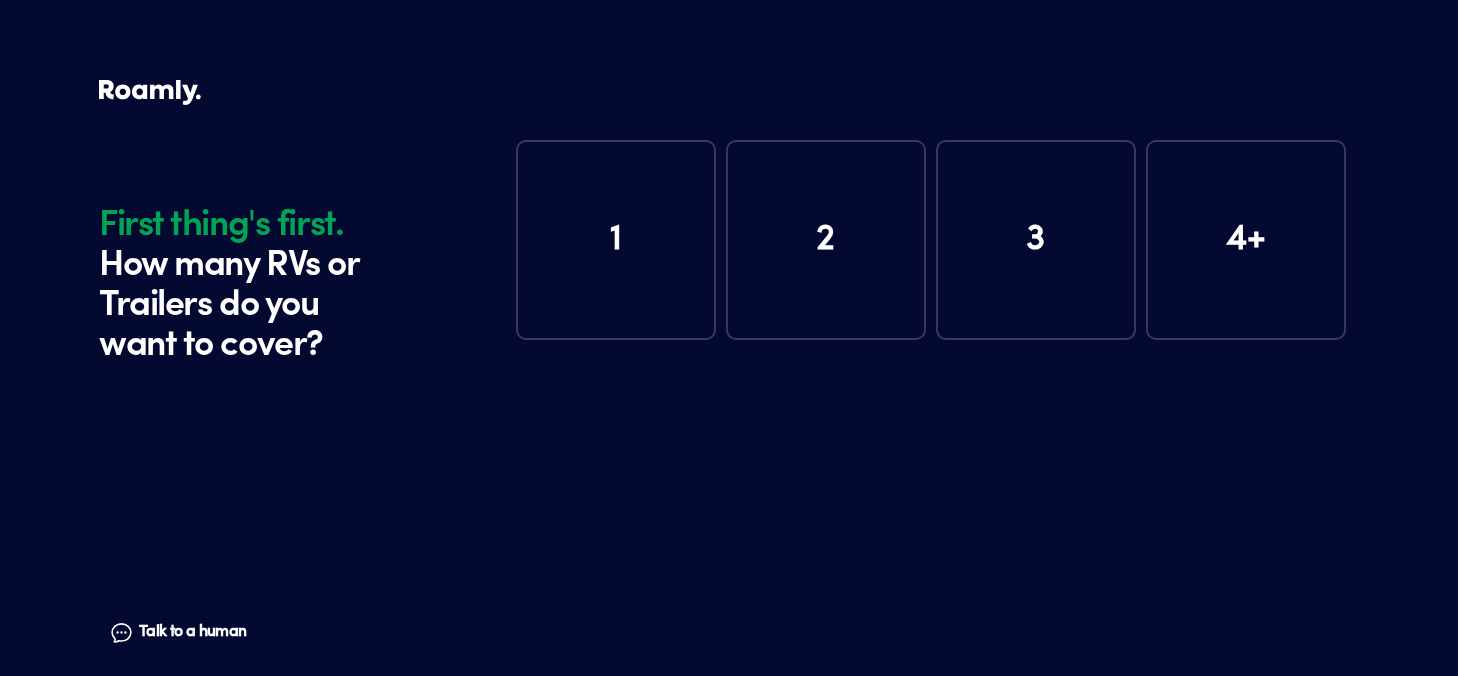 click on "1" at bounding box center [616, 240] 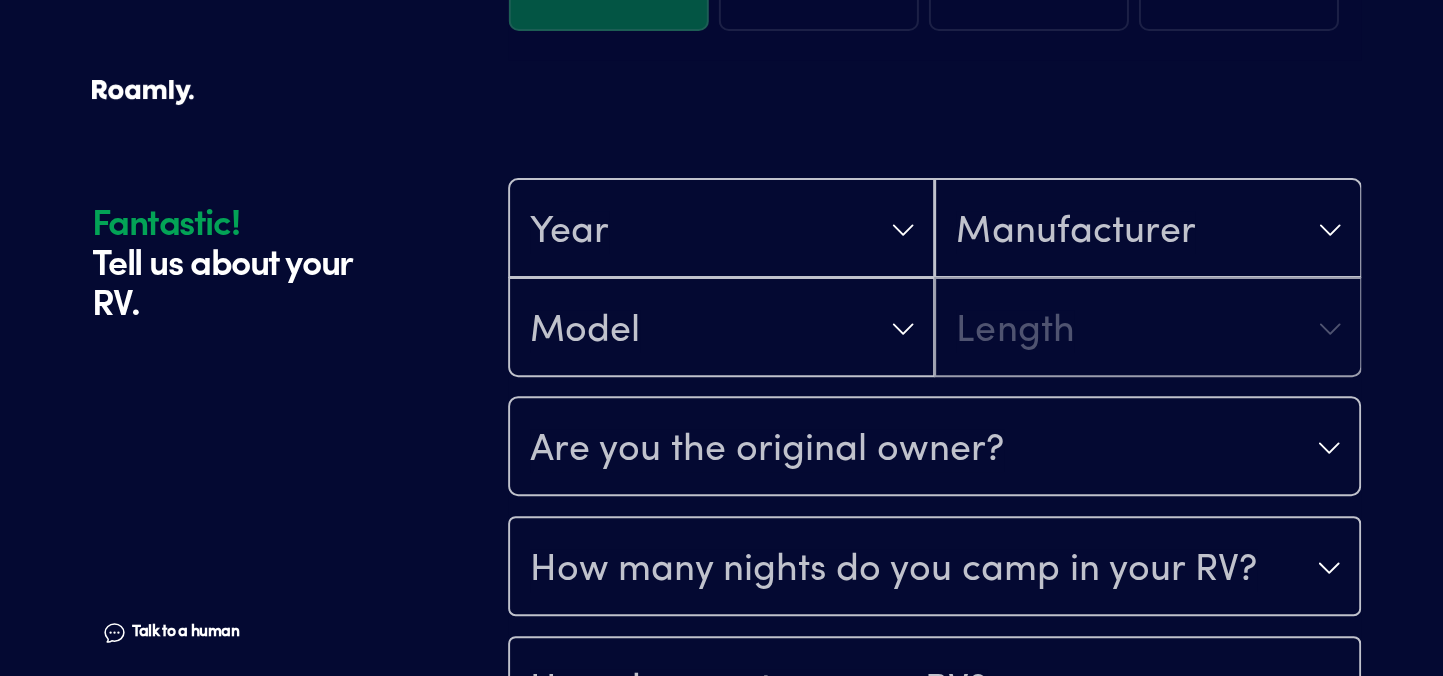 scroll, scrollTop: 390, scrollLeft: 0, axis: vertical 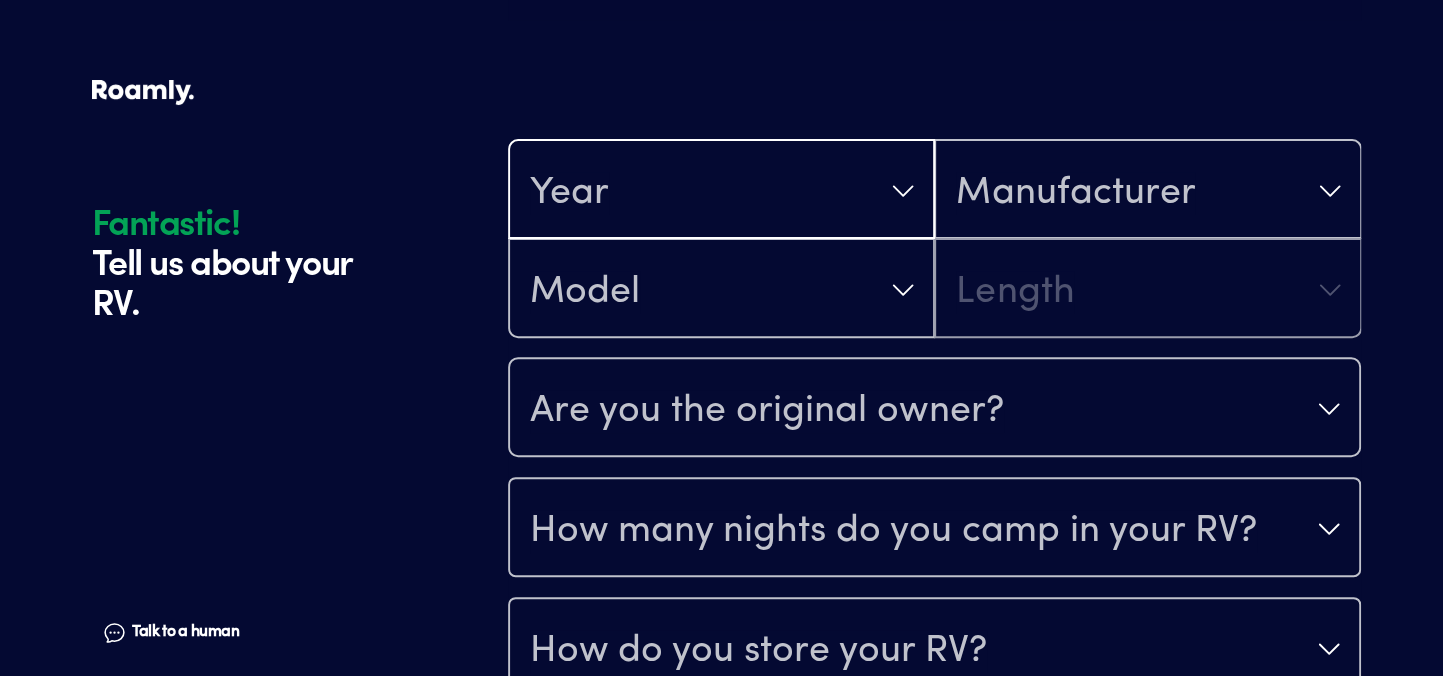 click on "Year" at bounding box center [721, 191] 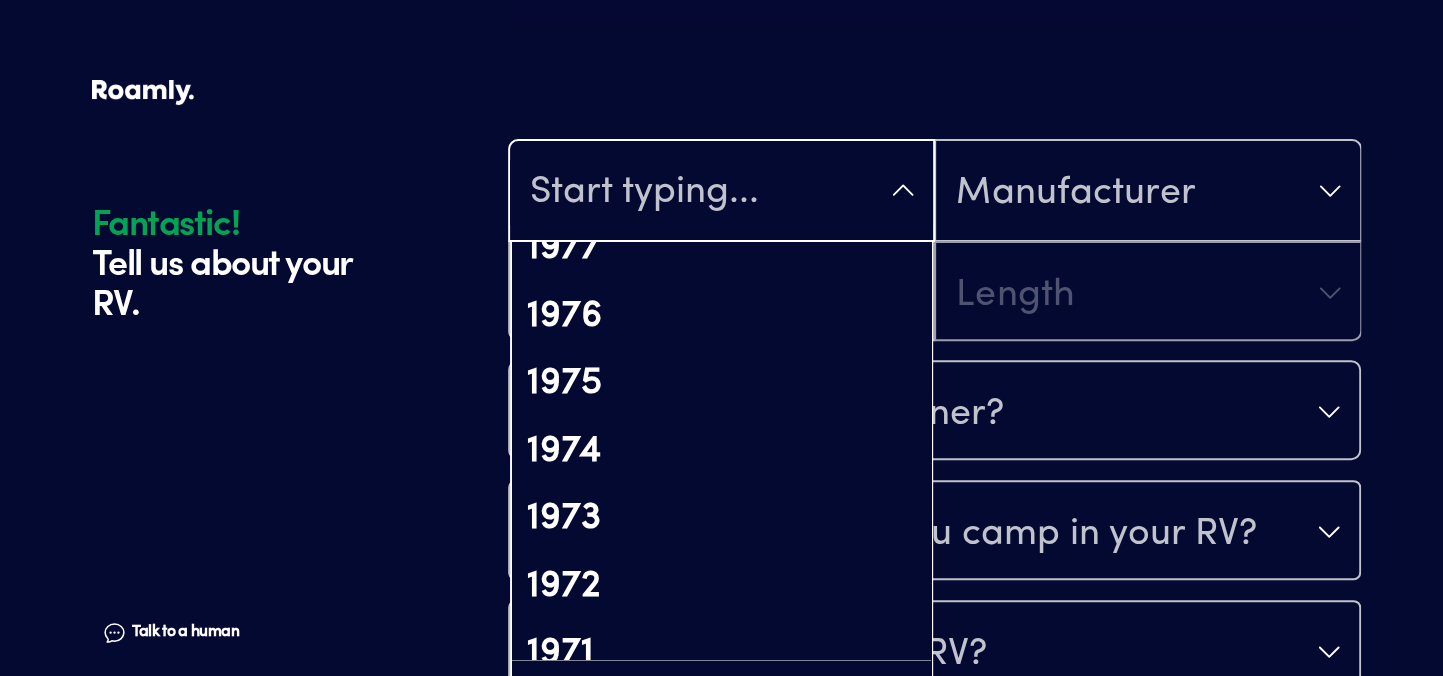 scroll, scrollTop: 3500, scrollLeft: 0, axis: vertical 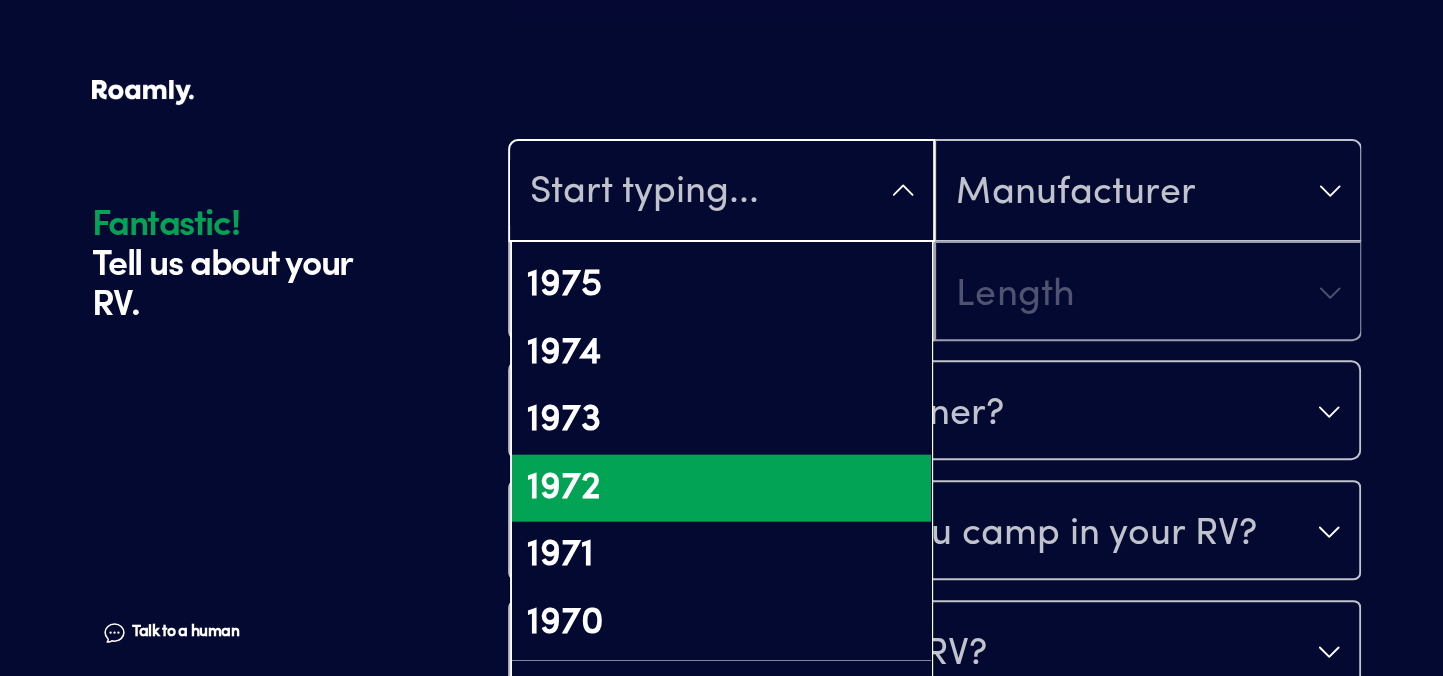 click on "1972" at bounding box center [721, 489] 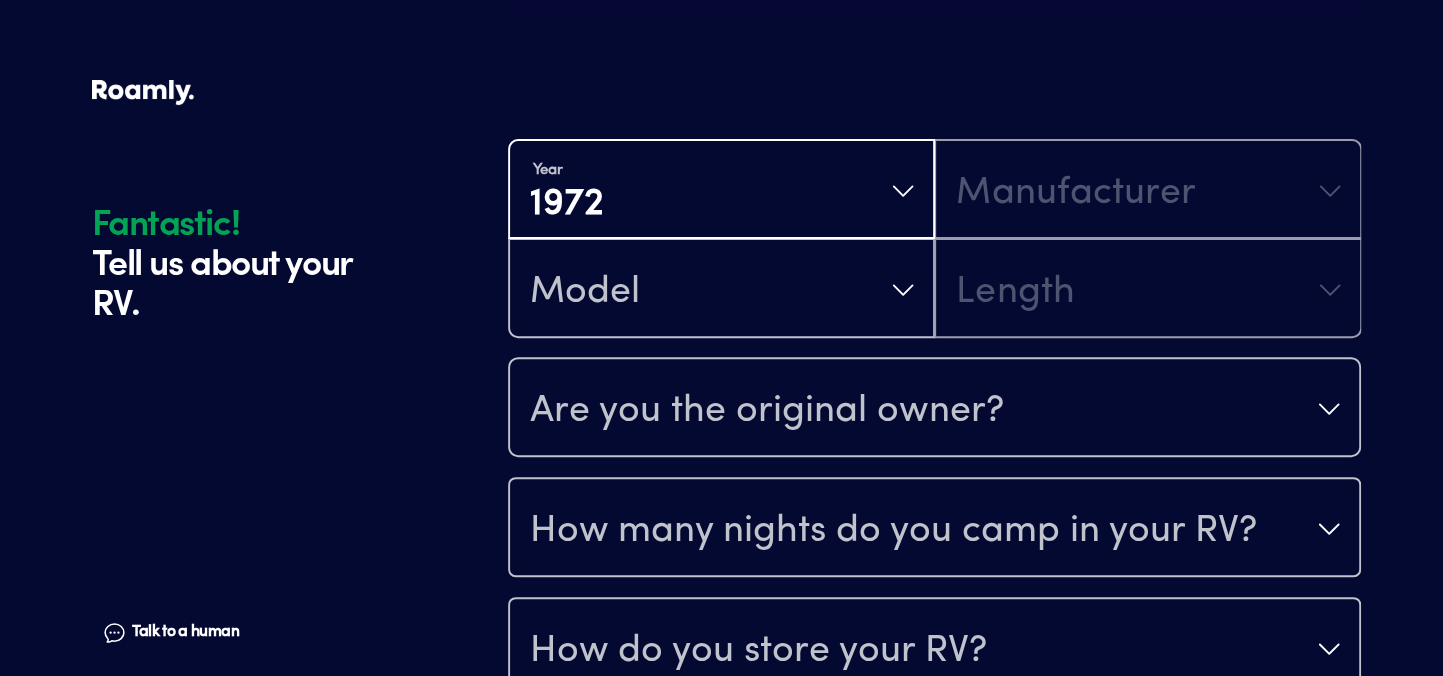 click on "Fantastic! Tell us about your RV. Talk to a human Chat" at bounding box center (295, 248) 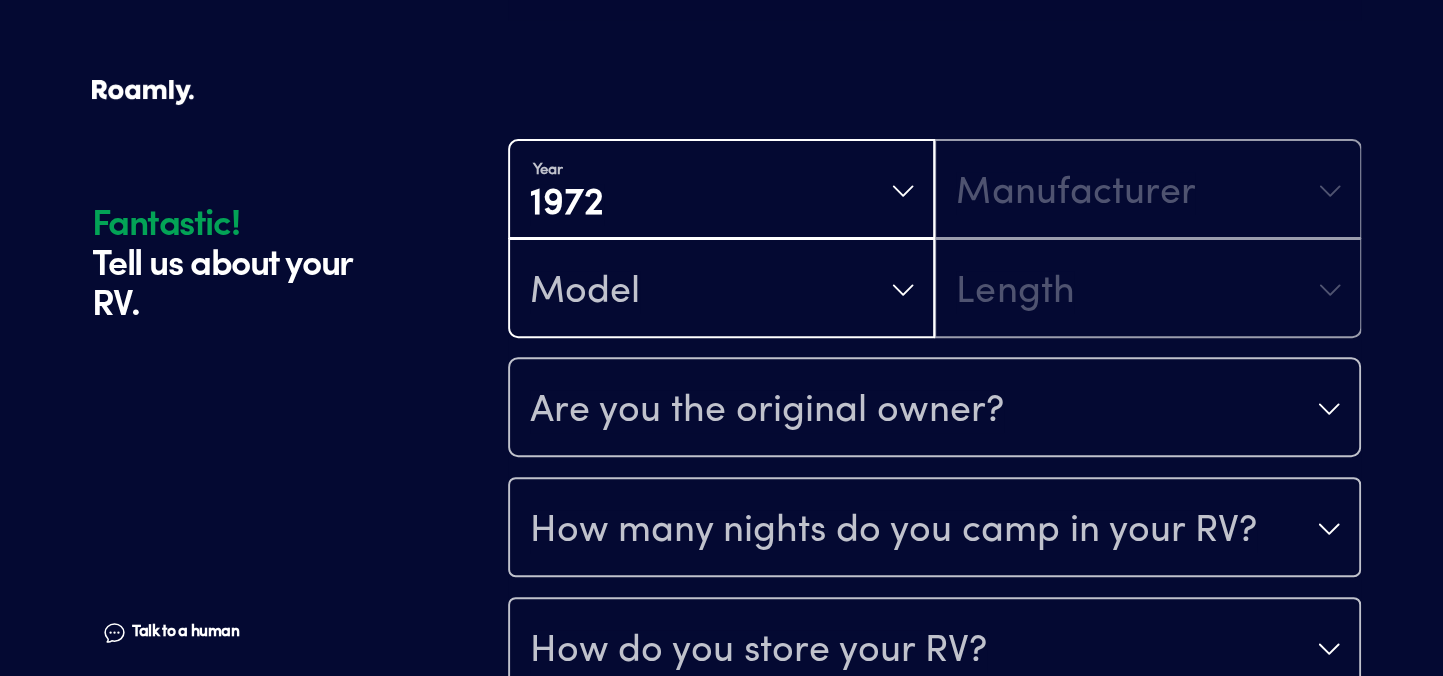 click on "Model" at bounding box center [721, 290] 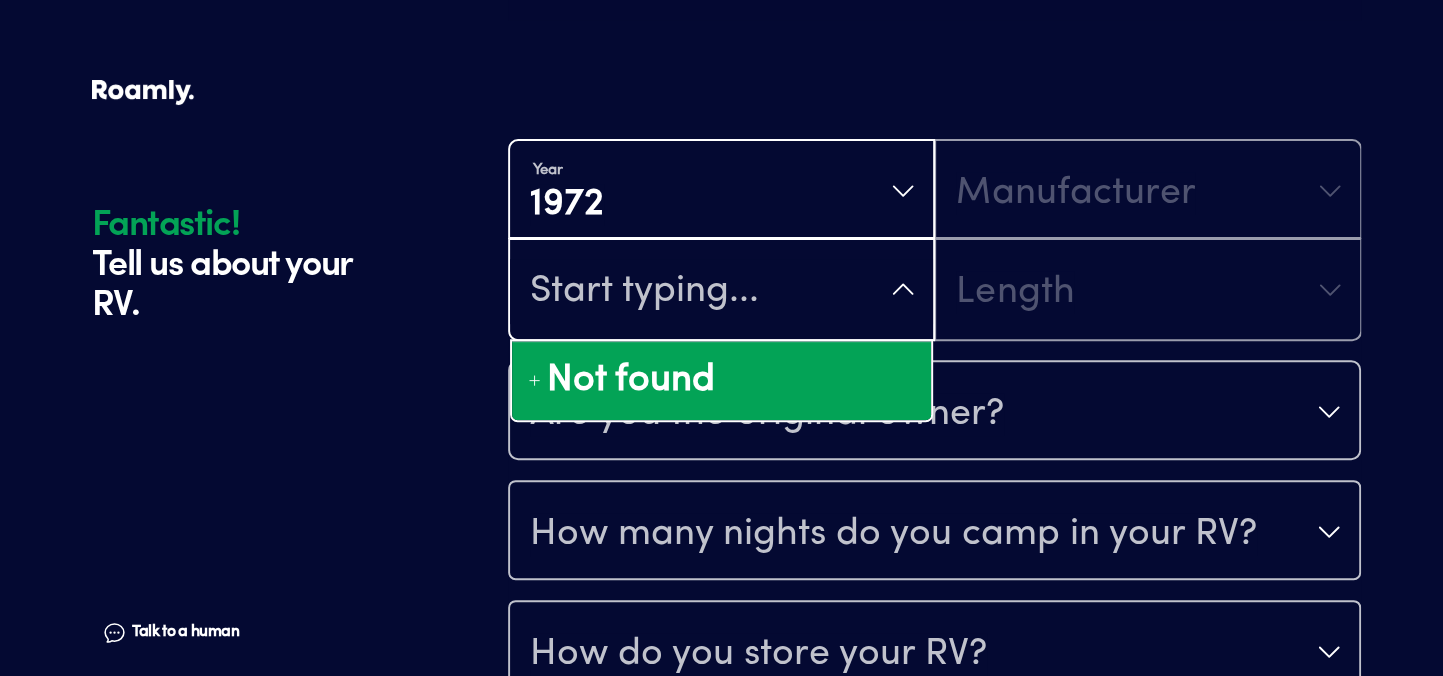 click at bounding box center [721, 291] 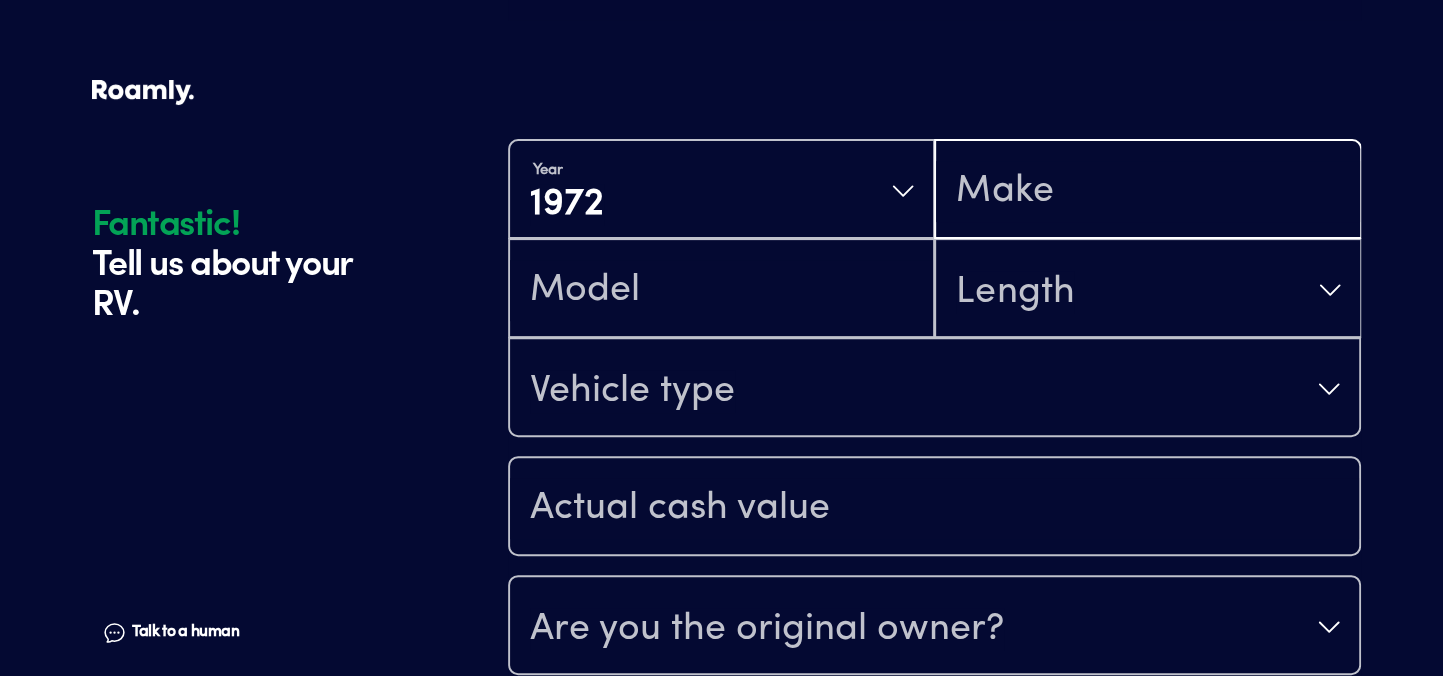 click at bounding box center [1147, 191] 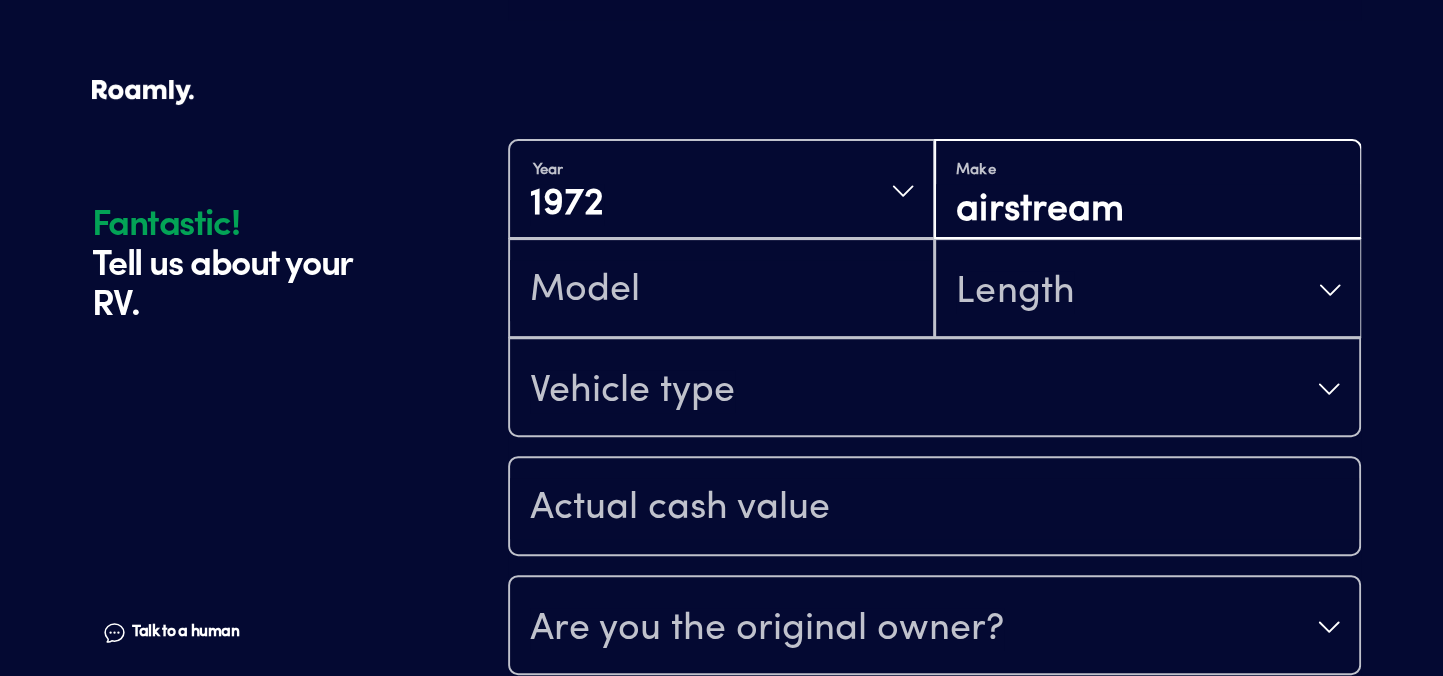 type on "airstream" 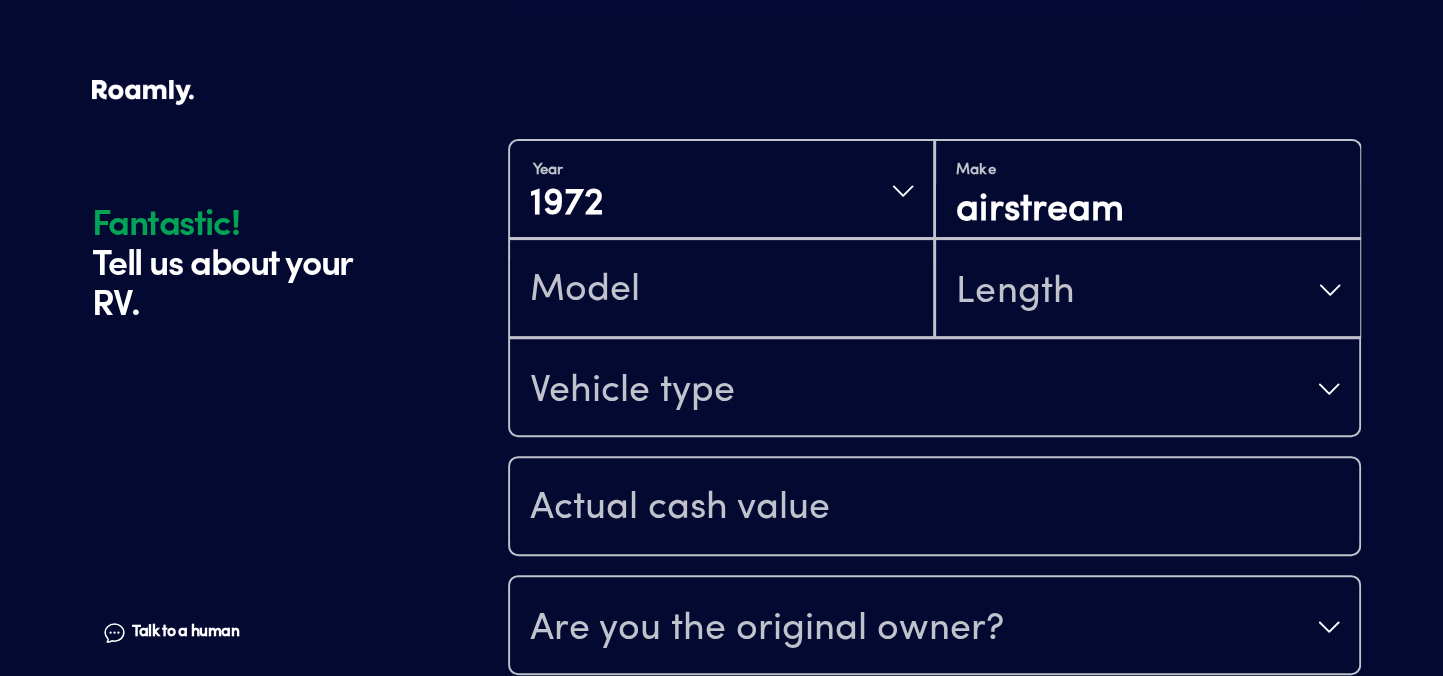 click on "Fantastic! Tell us about your RV. Talk to a human Chat" at bounding box center [295, 357] 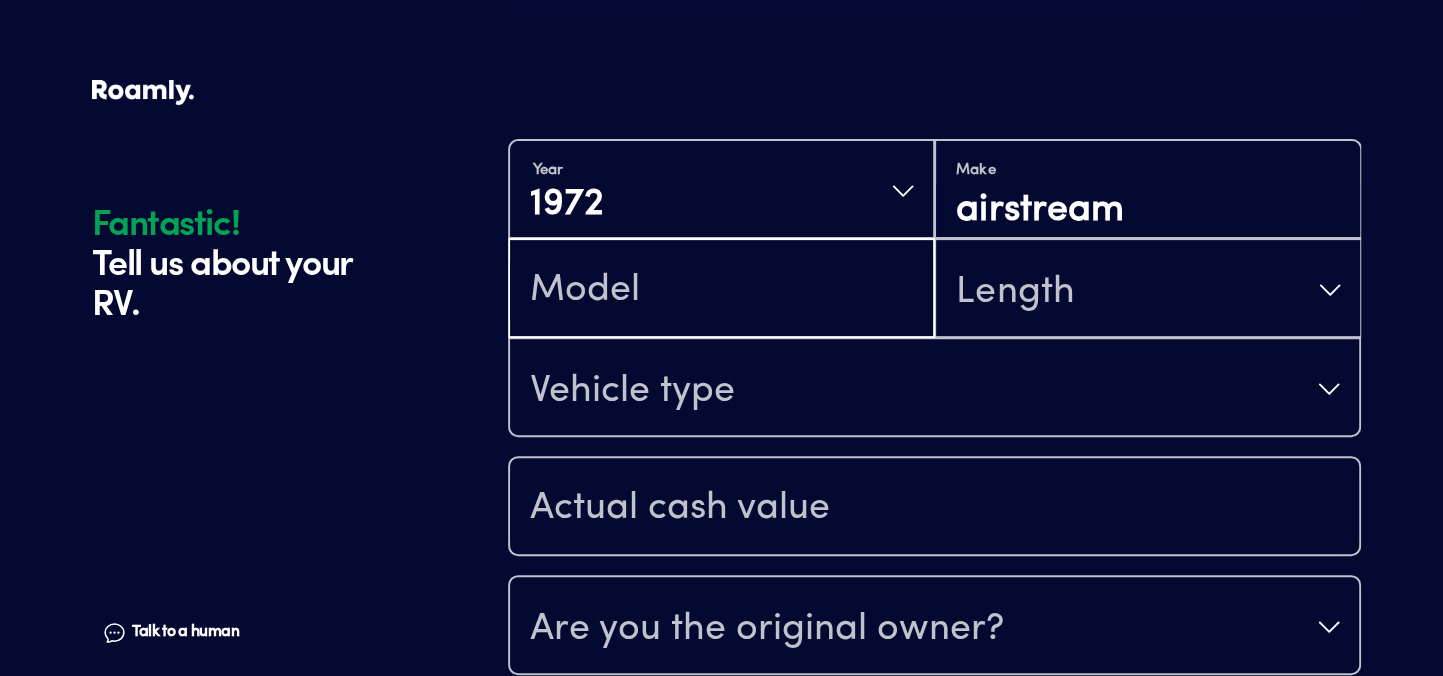 click at bounding box center [721, 290] 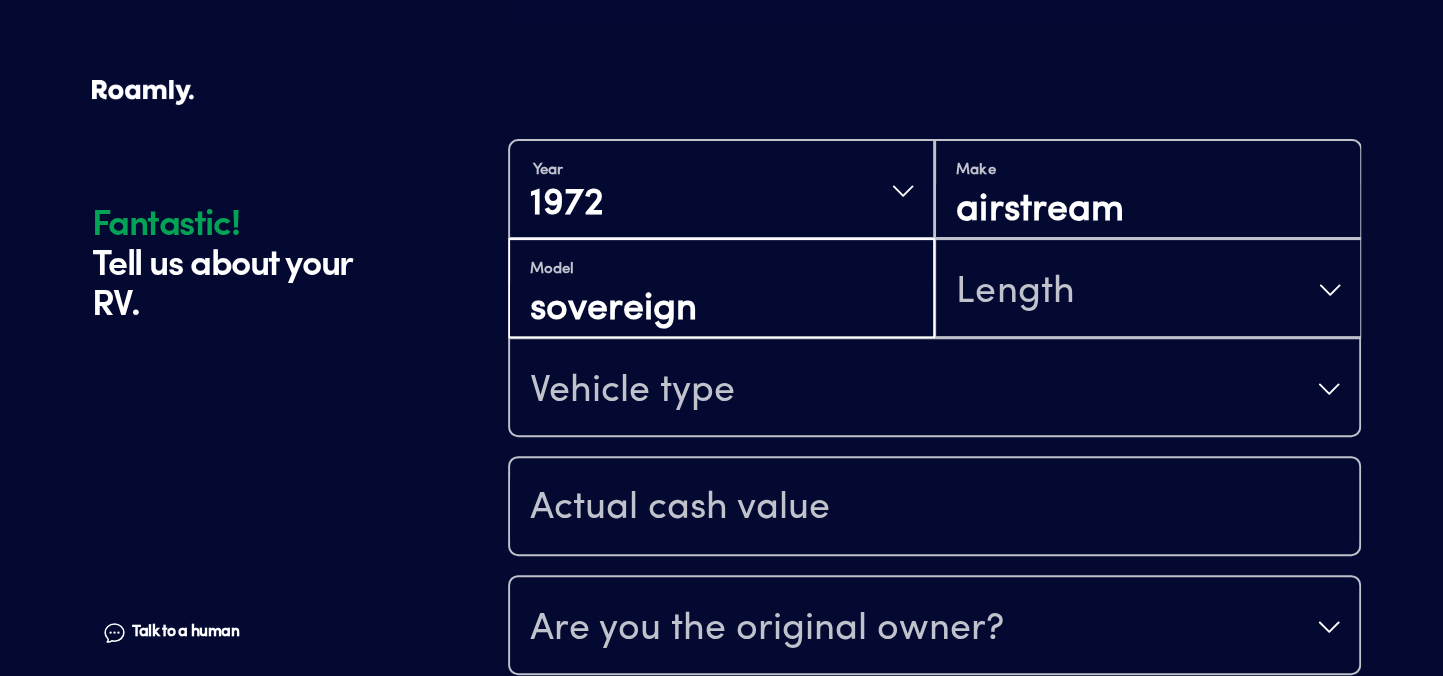 type on "sovereign" 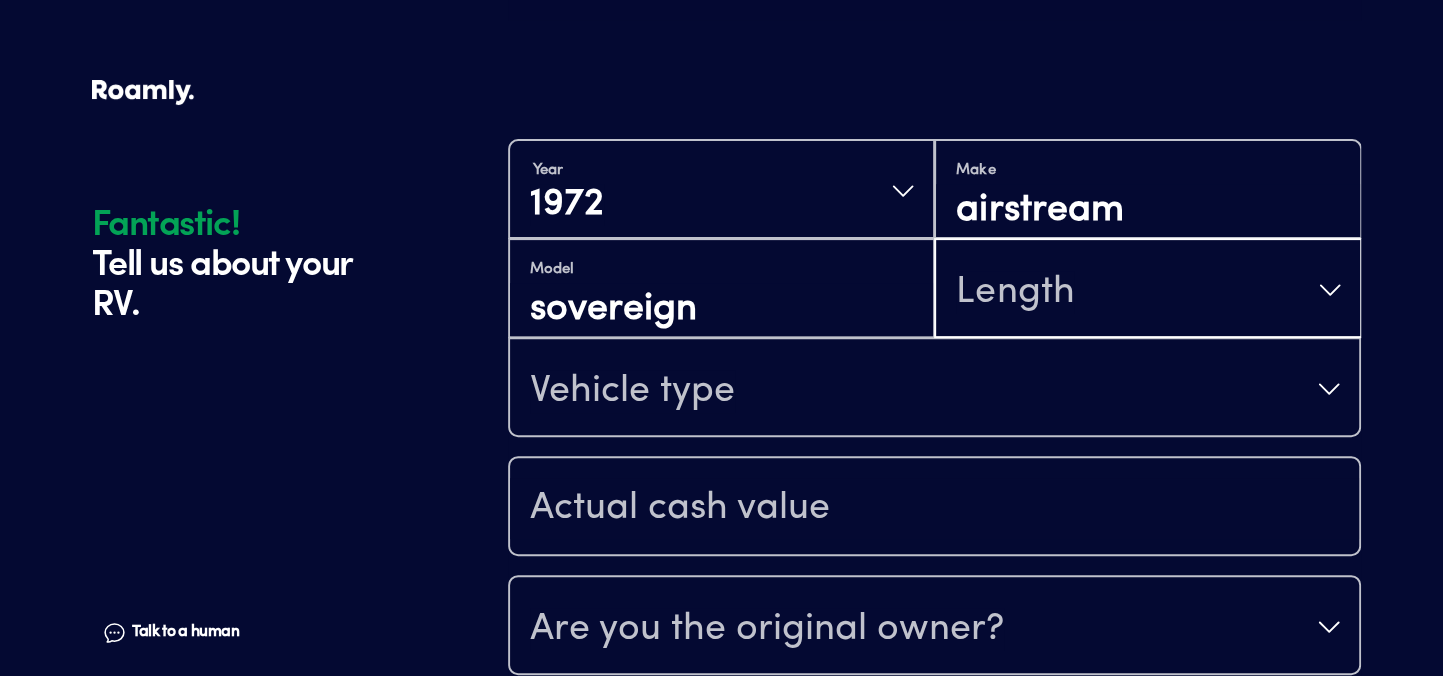 click on "Length" at bounding box center [1015, 292] 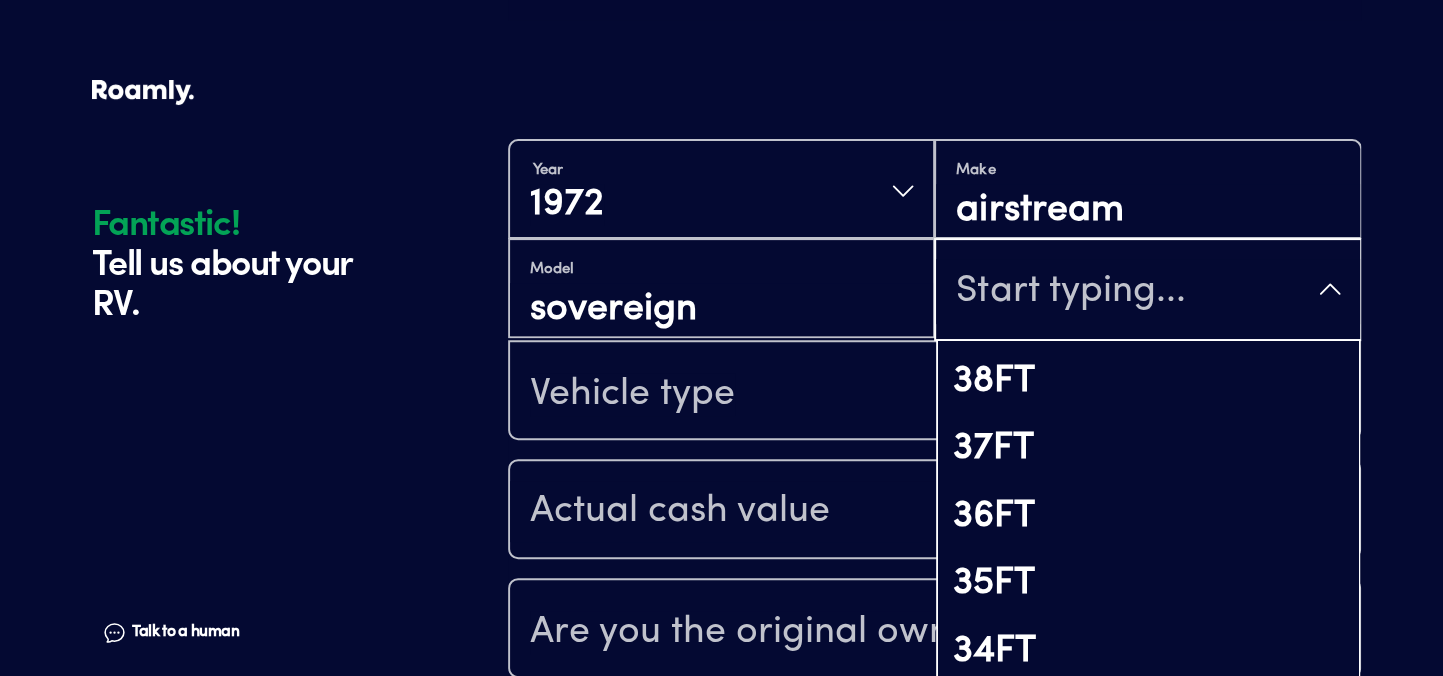 scroll, scrollTop: 700, scrollLeft: 0, axis: vertical 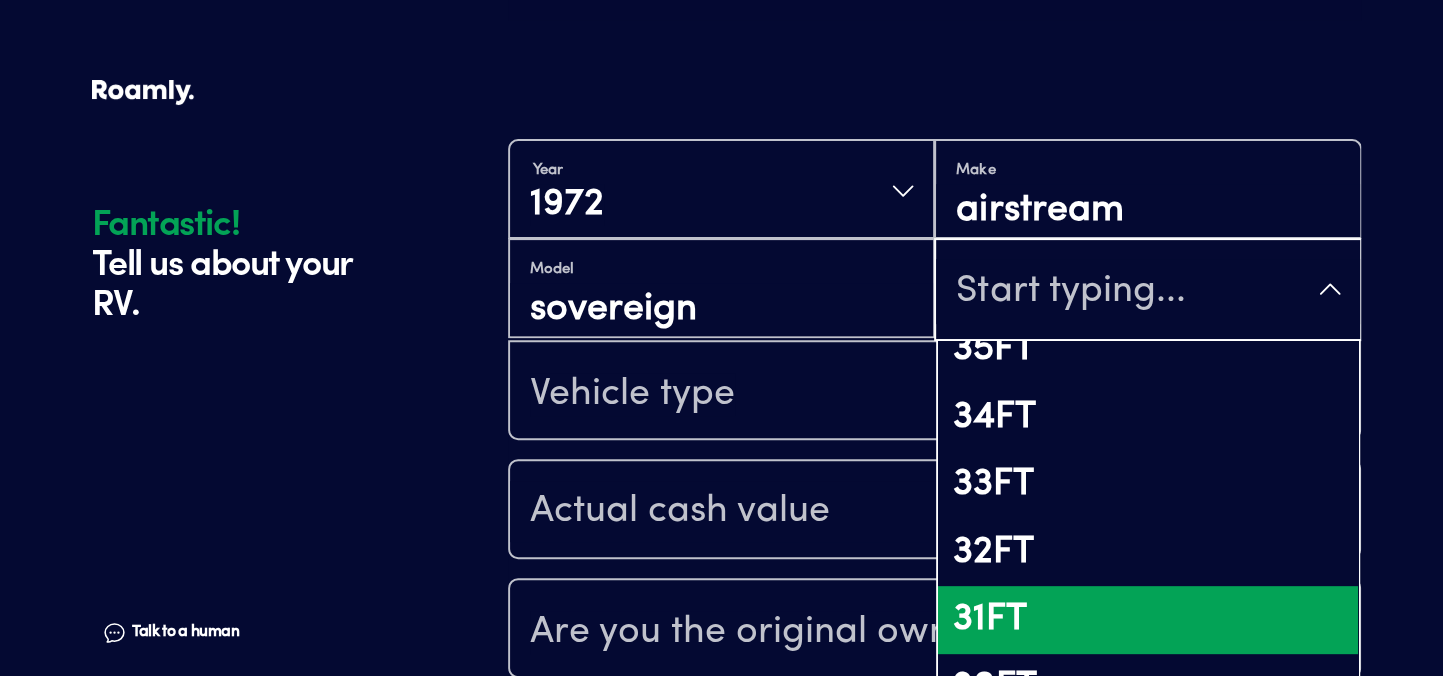 click on "31FT" at bounding box center (1147, 620) 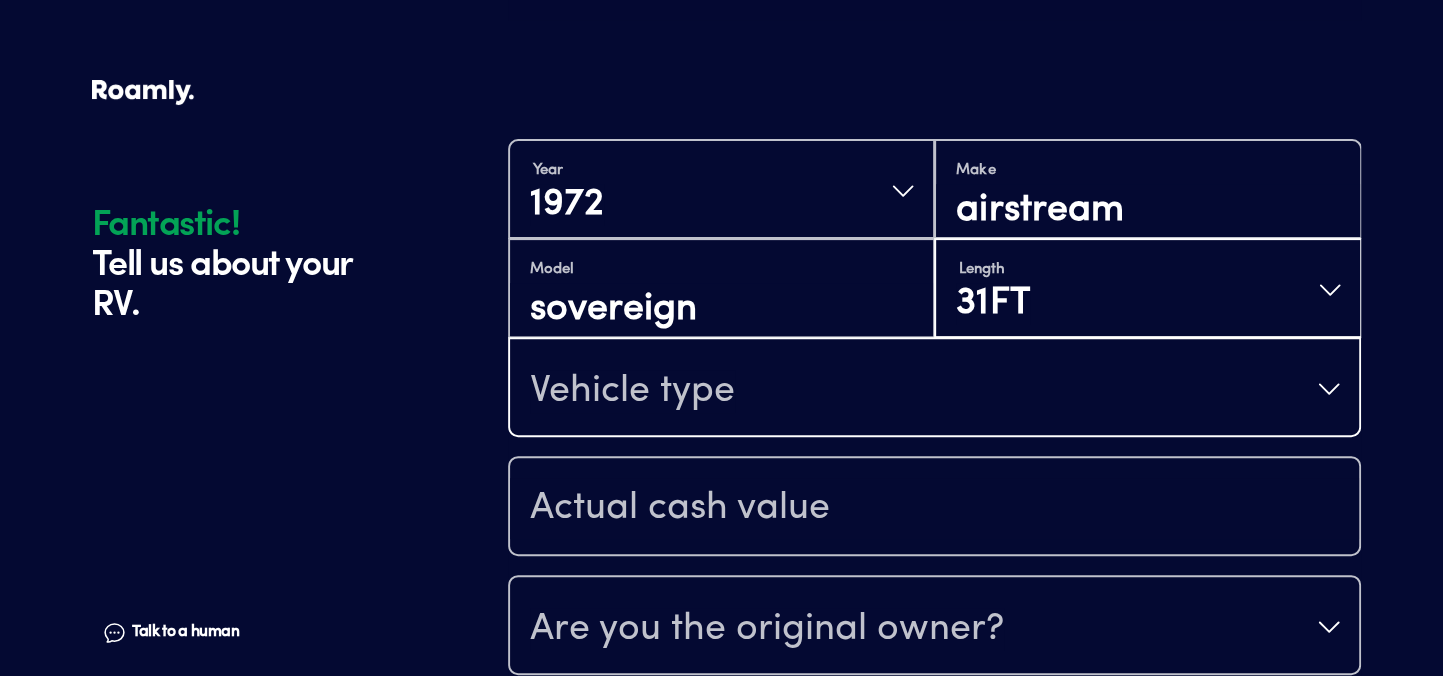 click on "Vehicle type" at bounding box center [632, 391] 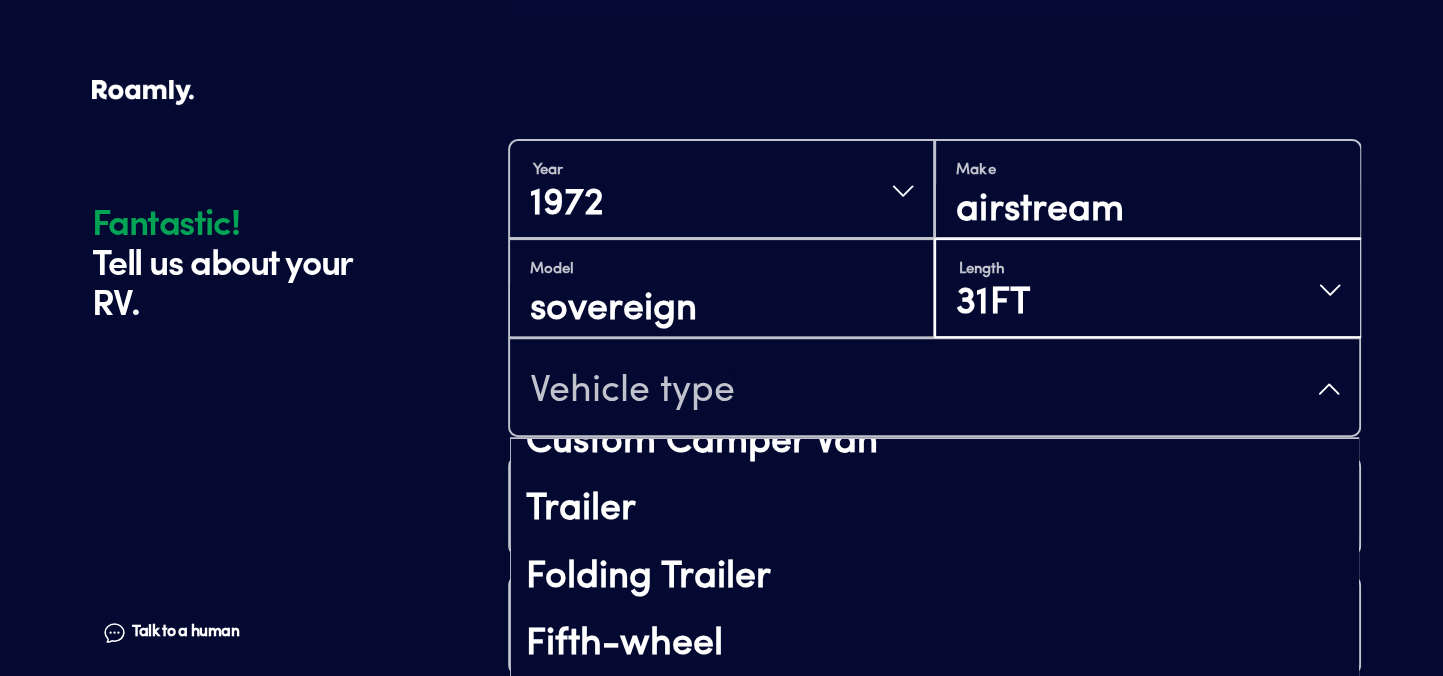 scroll, scrollTop: 446, scrollLeft: 0, axis: vertical 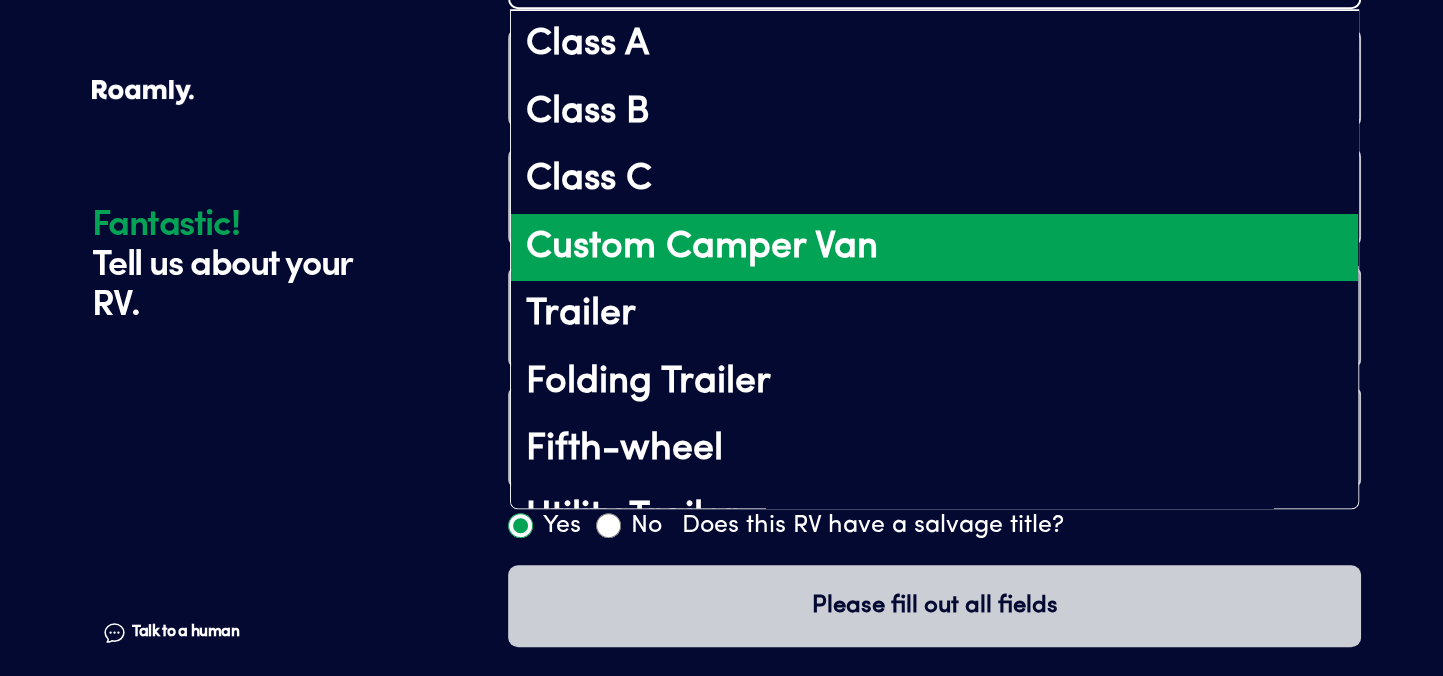 click on "Custom Camper Van" at bounding box center (934, 248) 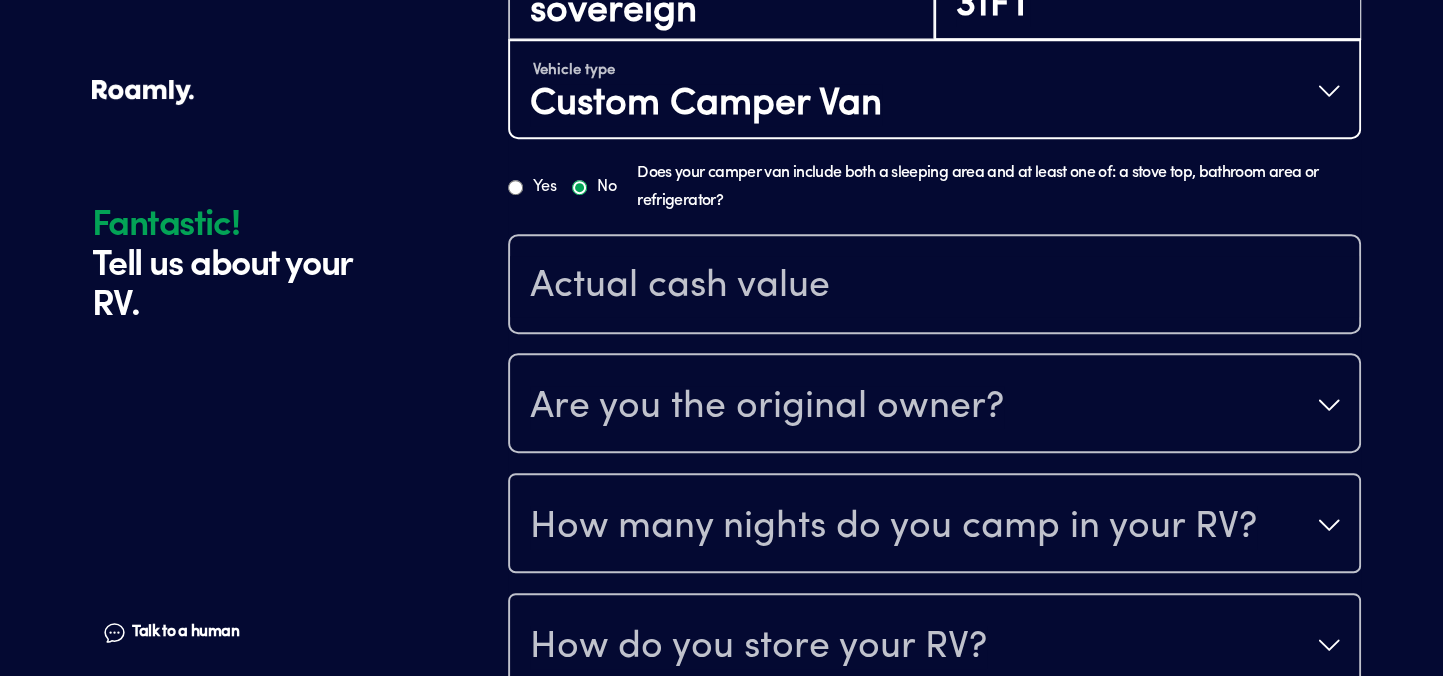 scroll, scrollTop: 427, scrollLeft: 0, axis: vertical 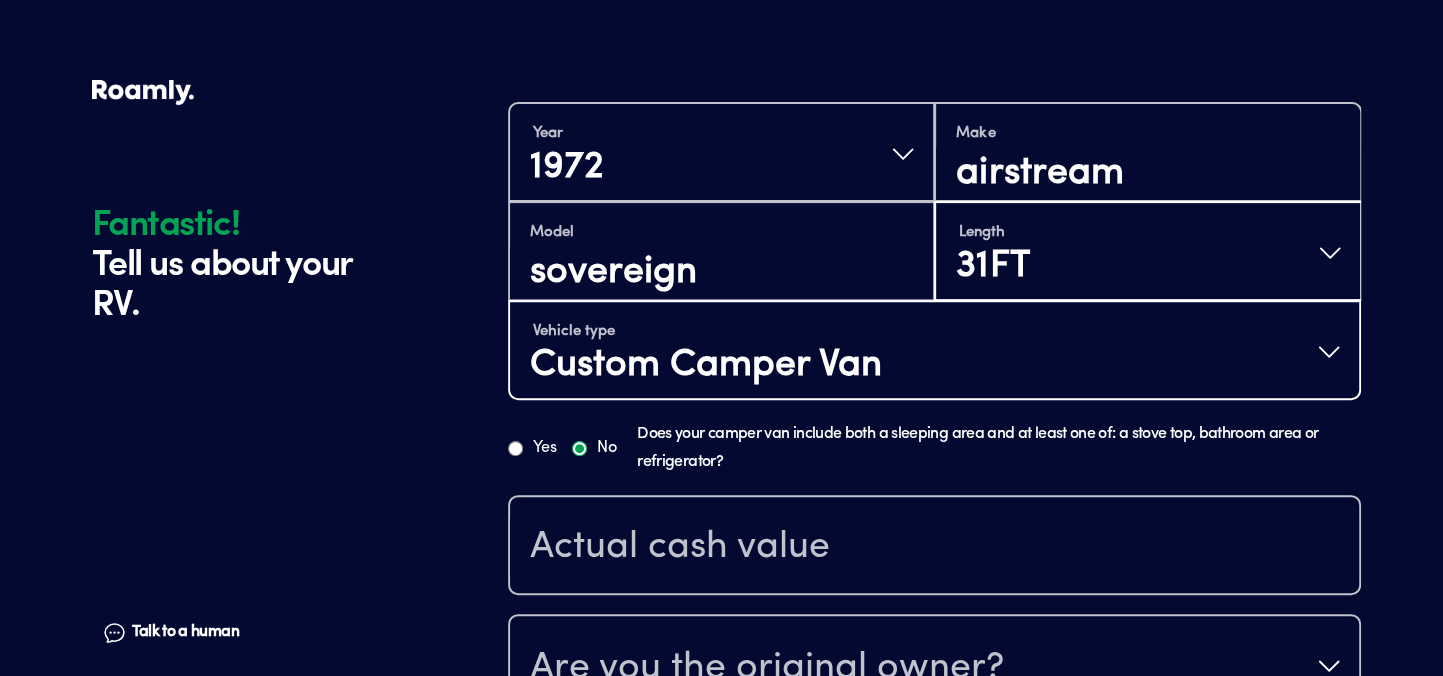 click on "Vehicle type Custom Camper Van" at bounding box center (934, 352) 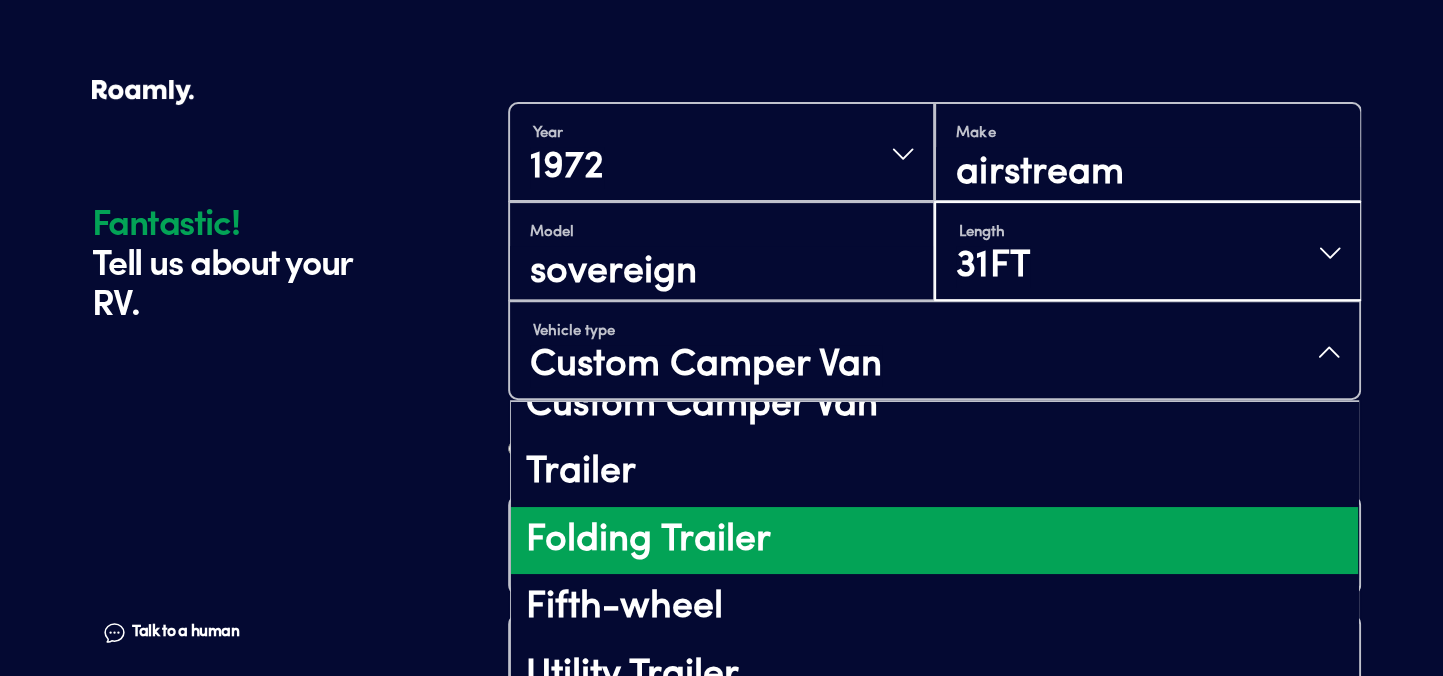 scroll, scrollTop: 446, scrollLeft: 0, axis: vertical 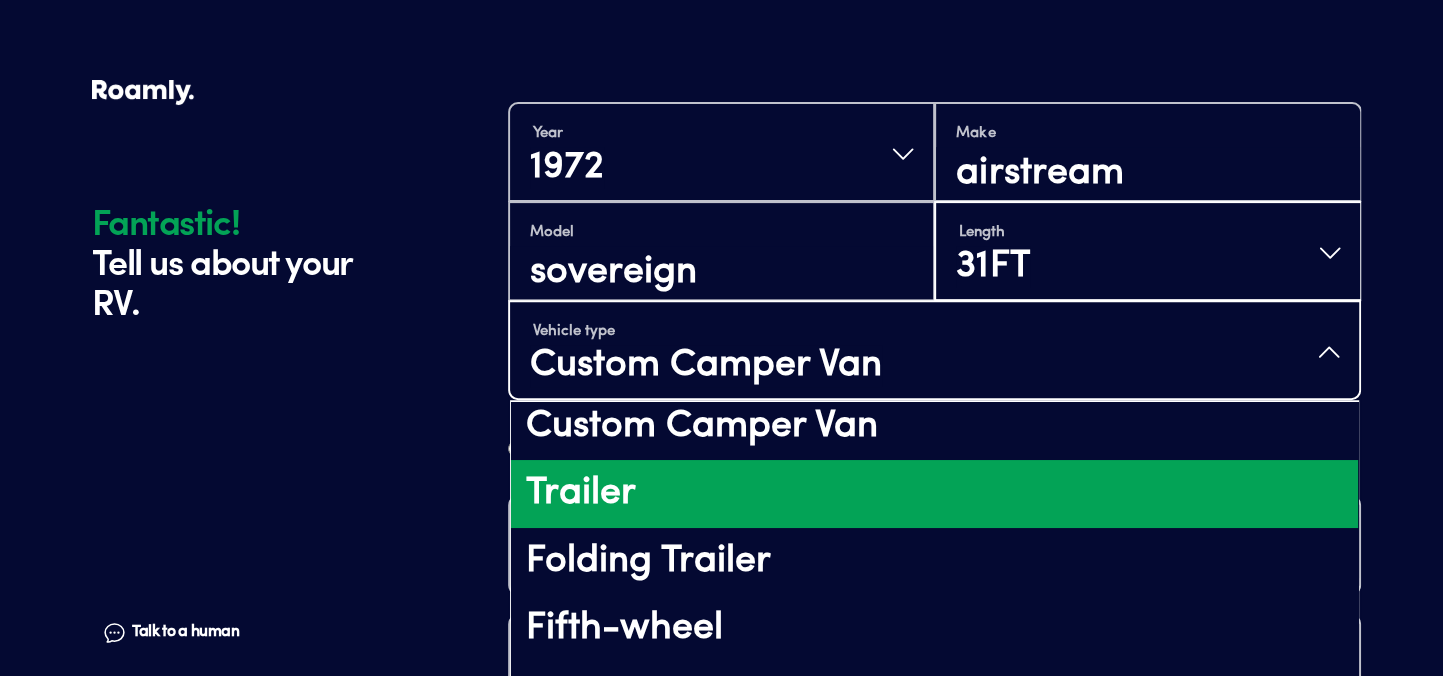 click on "Trailer" at bounding box center [934, 494] 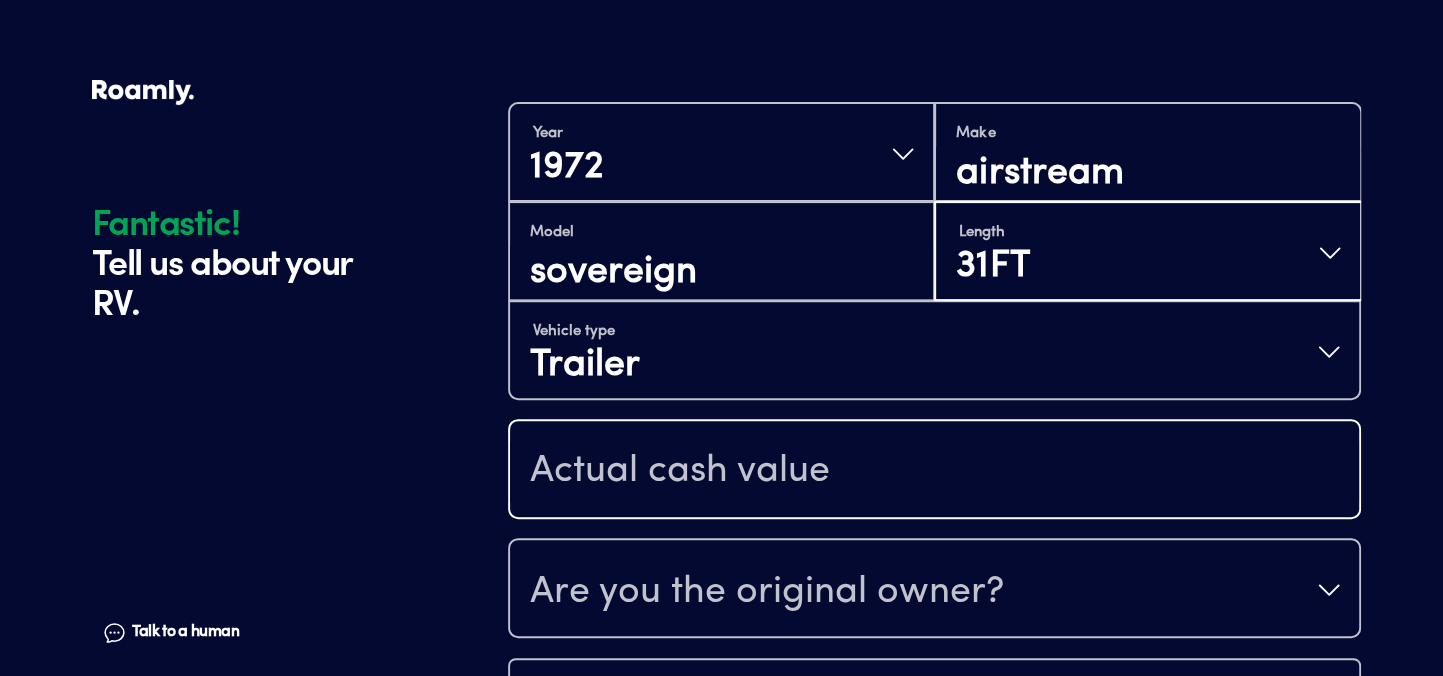 click at bounding box center (934, 471) 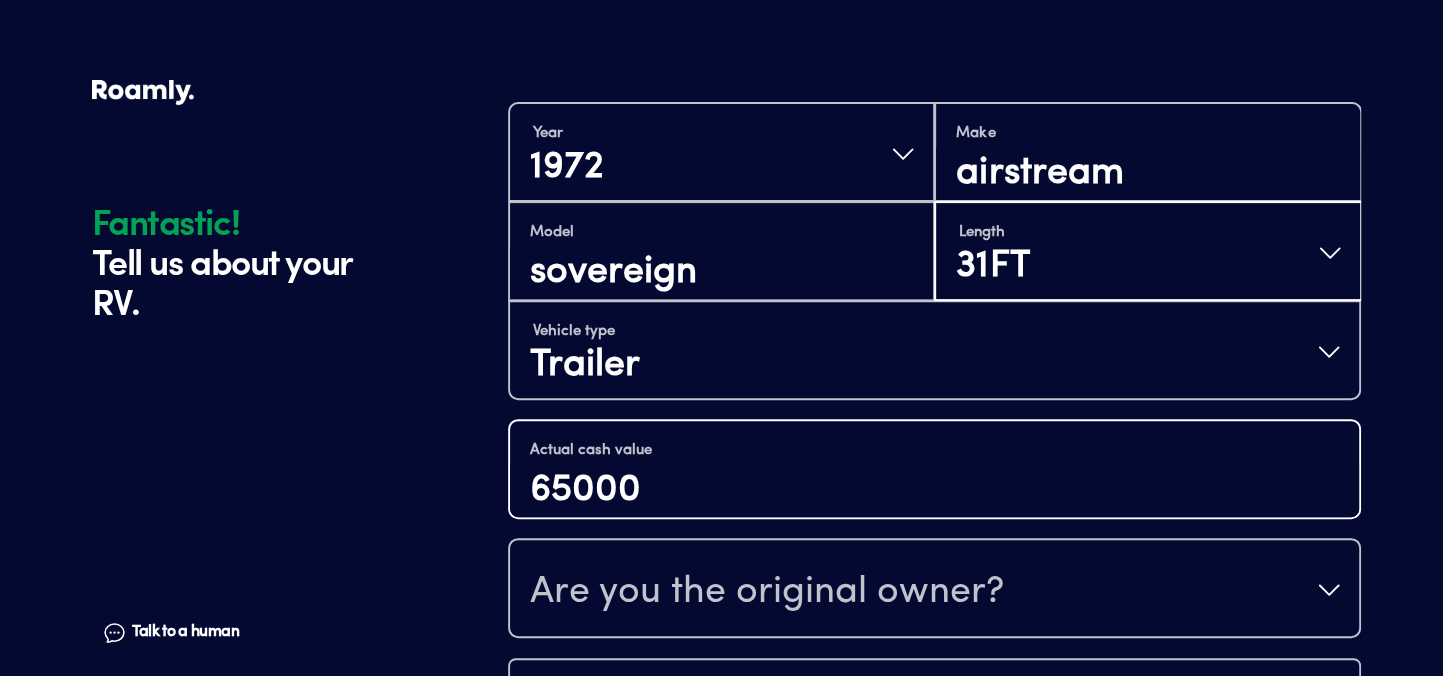 type on "65000" 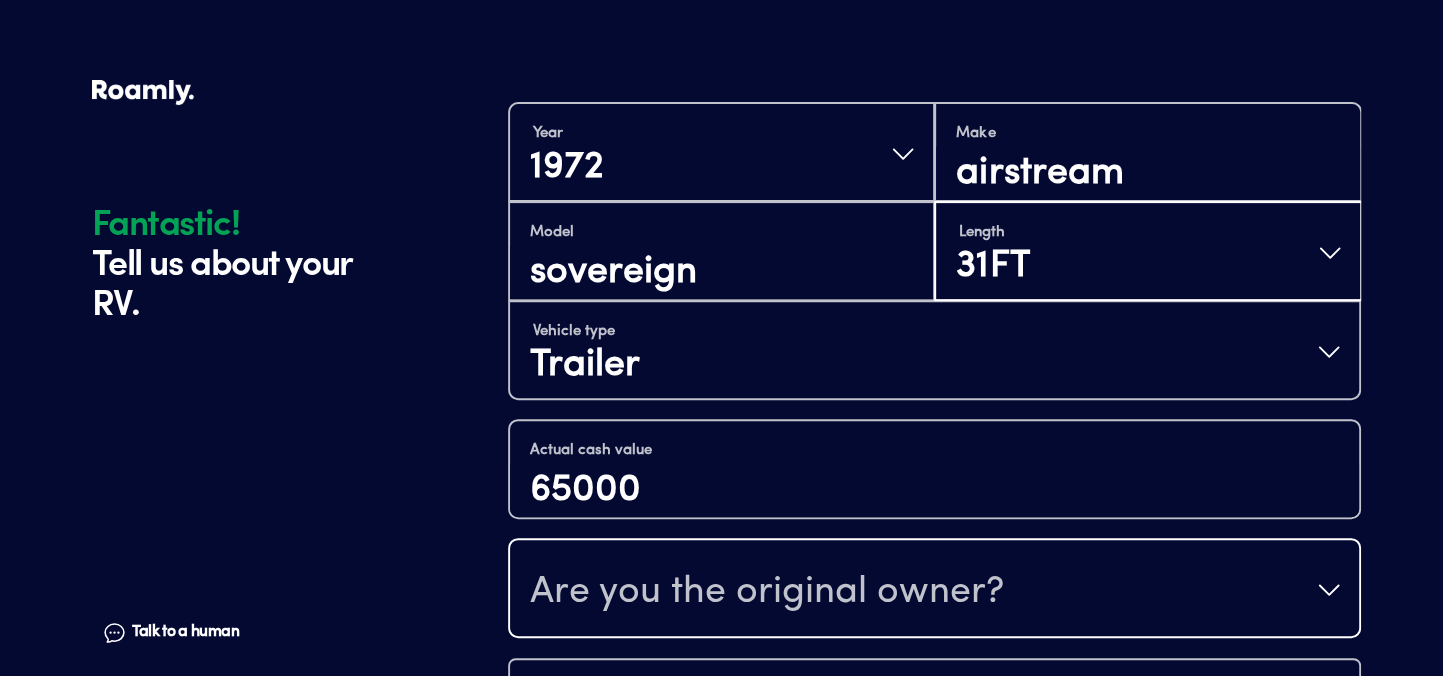 click on "Are you the original owner?" at bounding box center (767, 592) 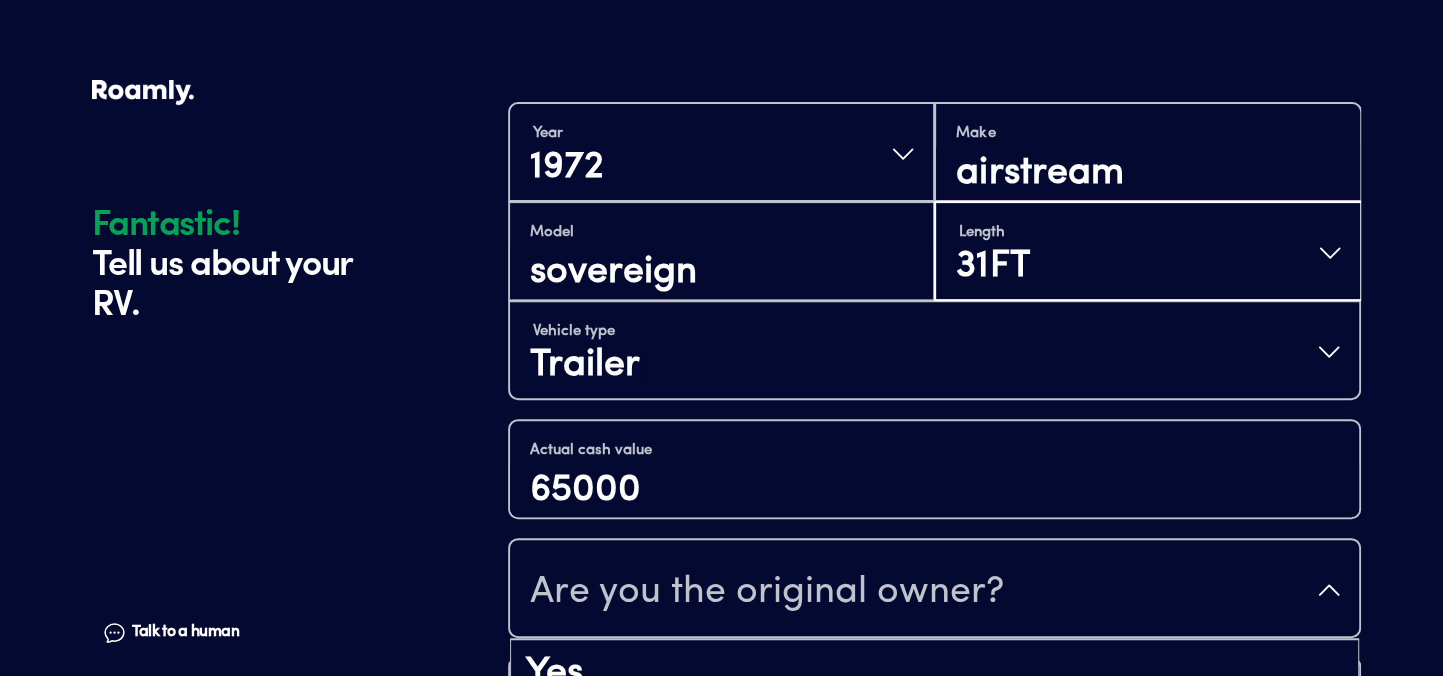 scroll, scrollTop: 660, scrollLeft: 0, axis: vertical 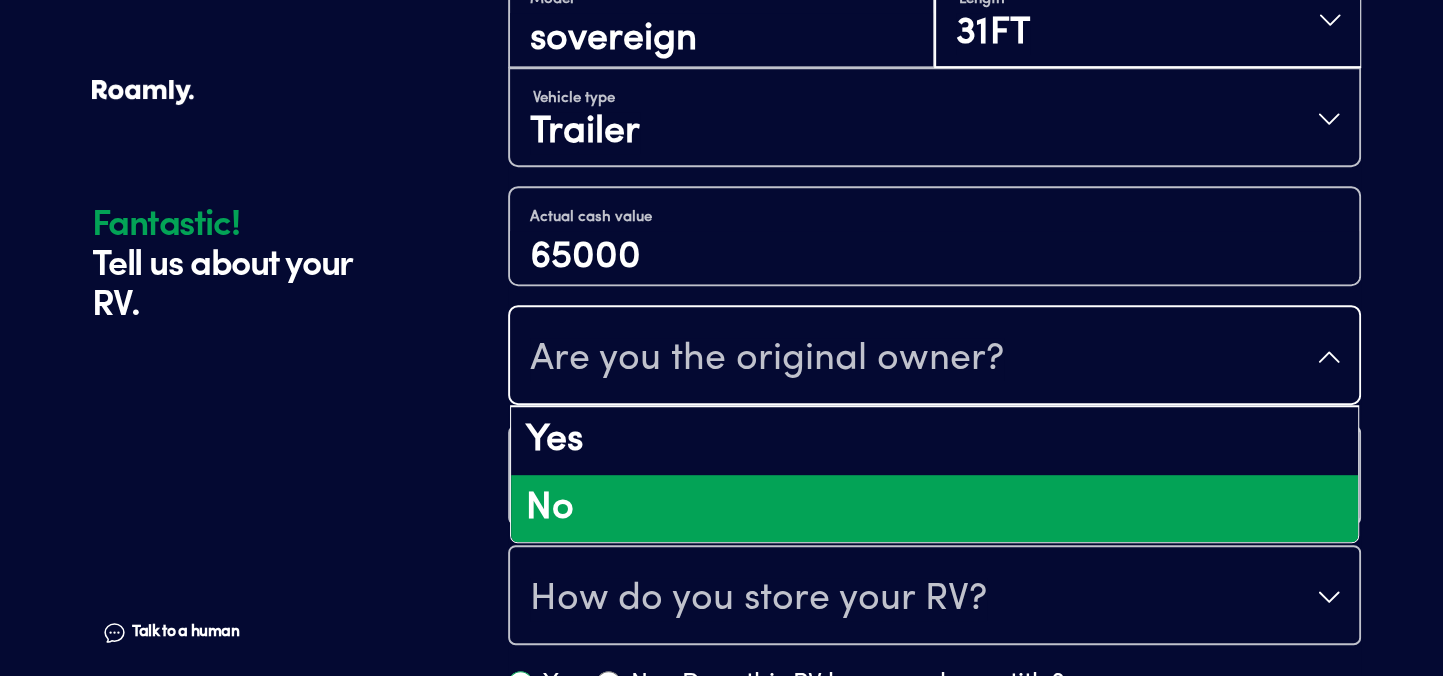 click on "No" at bounding box center [934, 509] 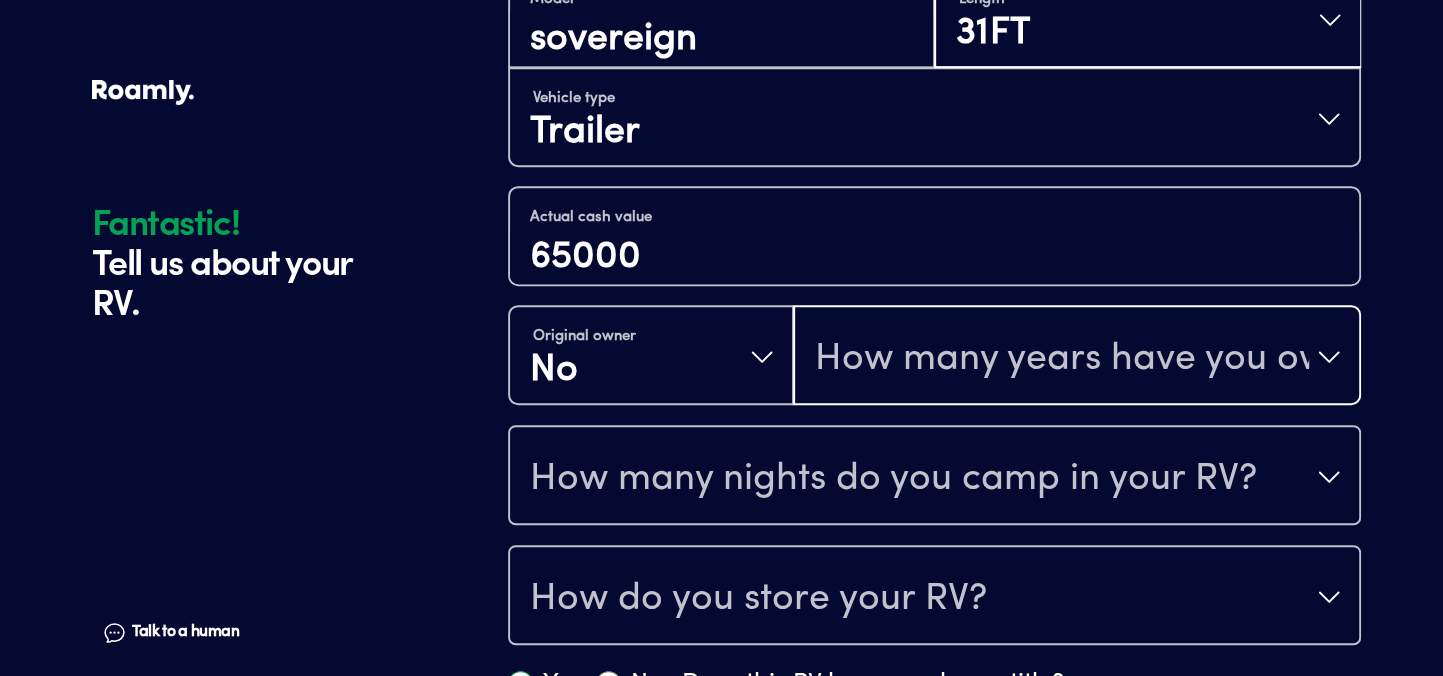 click on "How many years have you owned it?" at bounding box center (1062, 359) 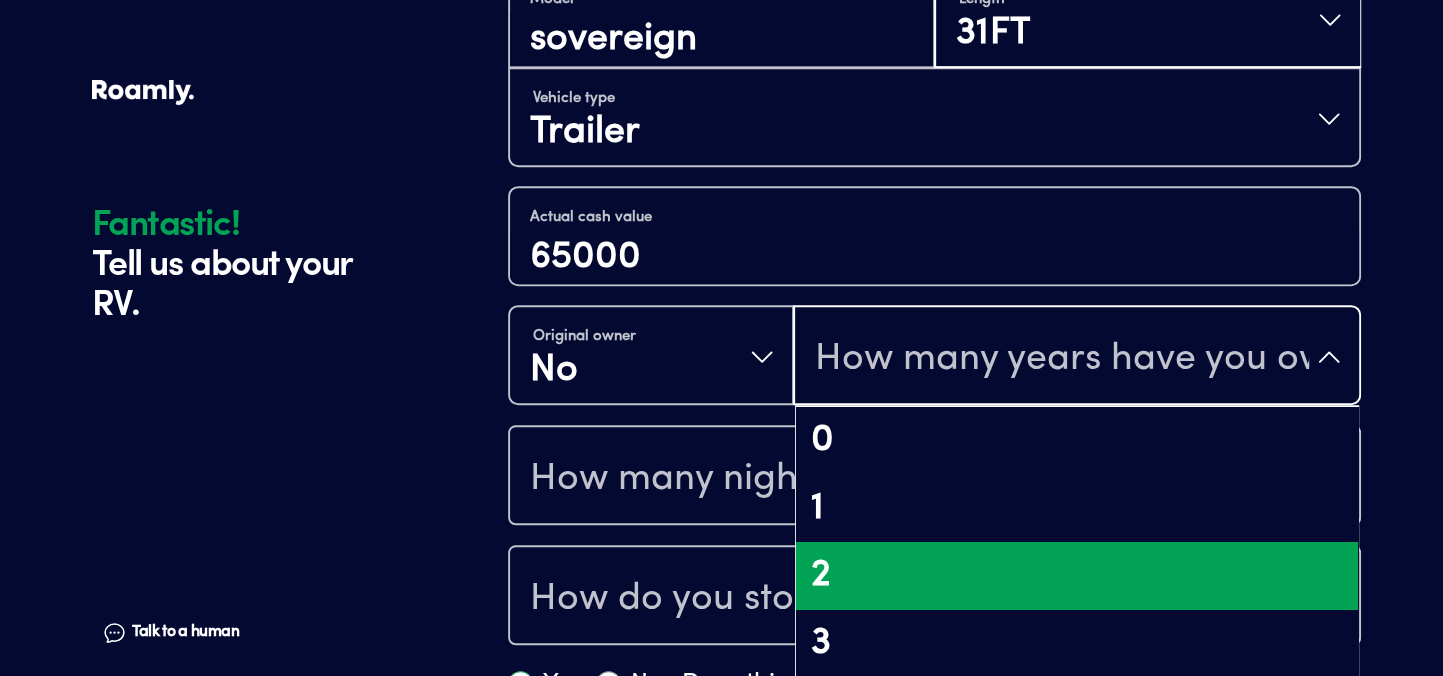 click on "2" at bounding box center (1077, 576) 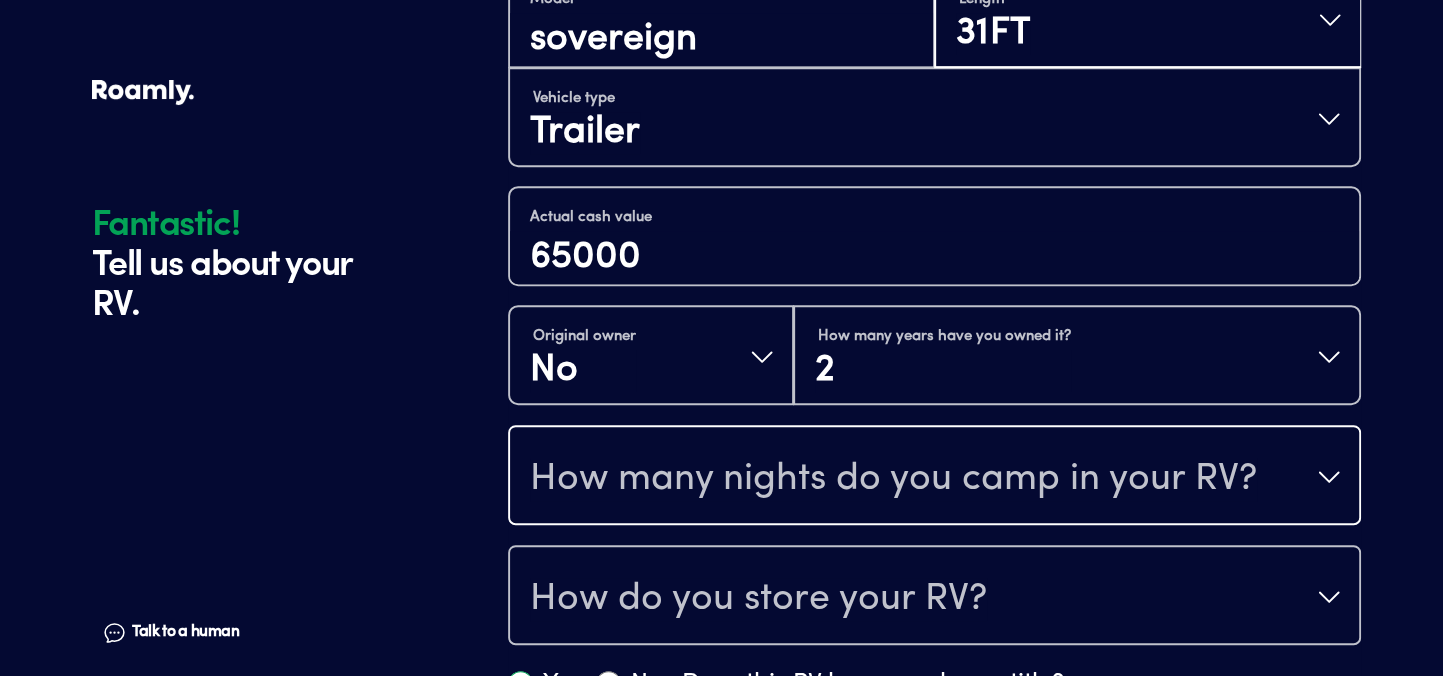 click on "How many nights do you camp in your RV?" at bounding box center [893, 479] 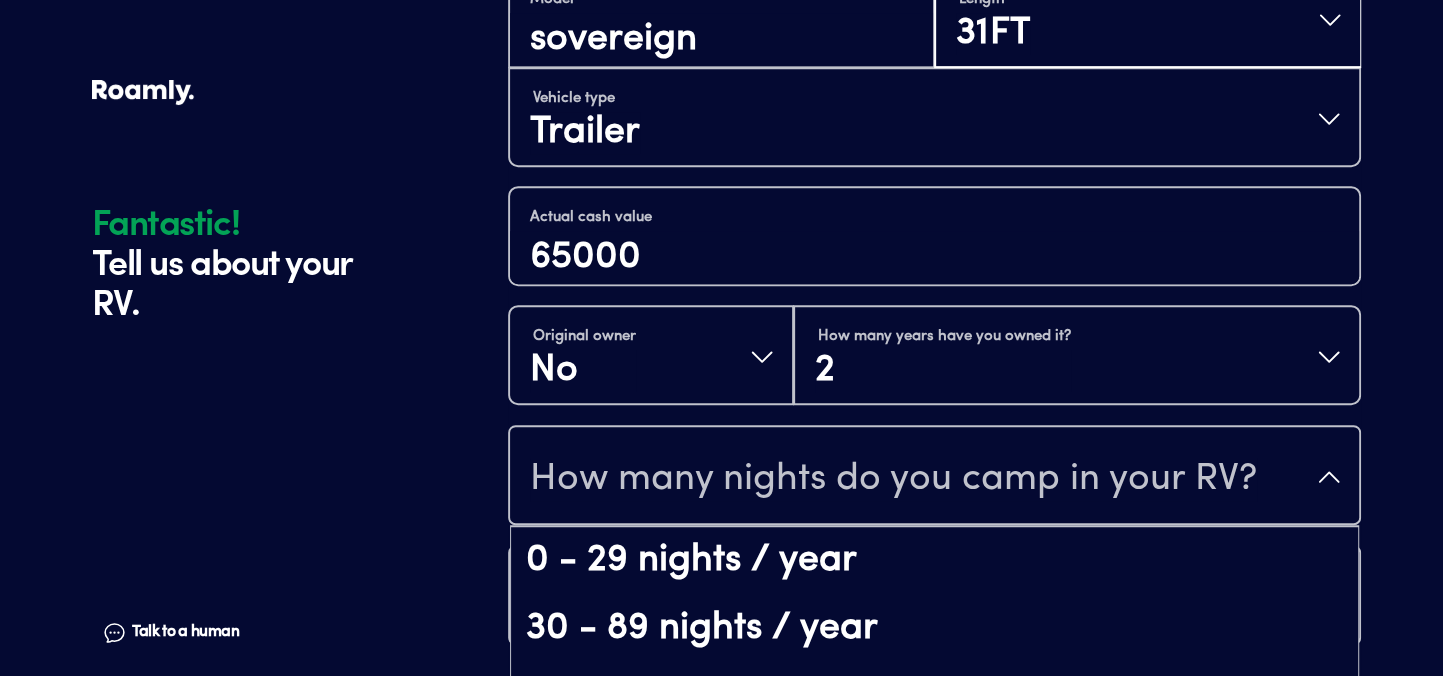 scroll, scrollTop: 39, scrollLeft: 0, axis: vertical 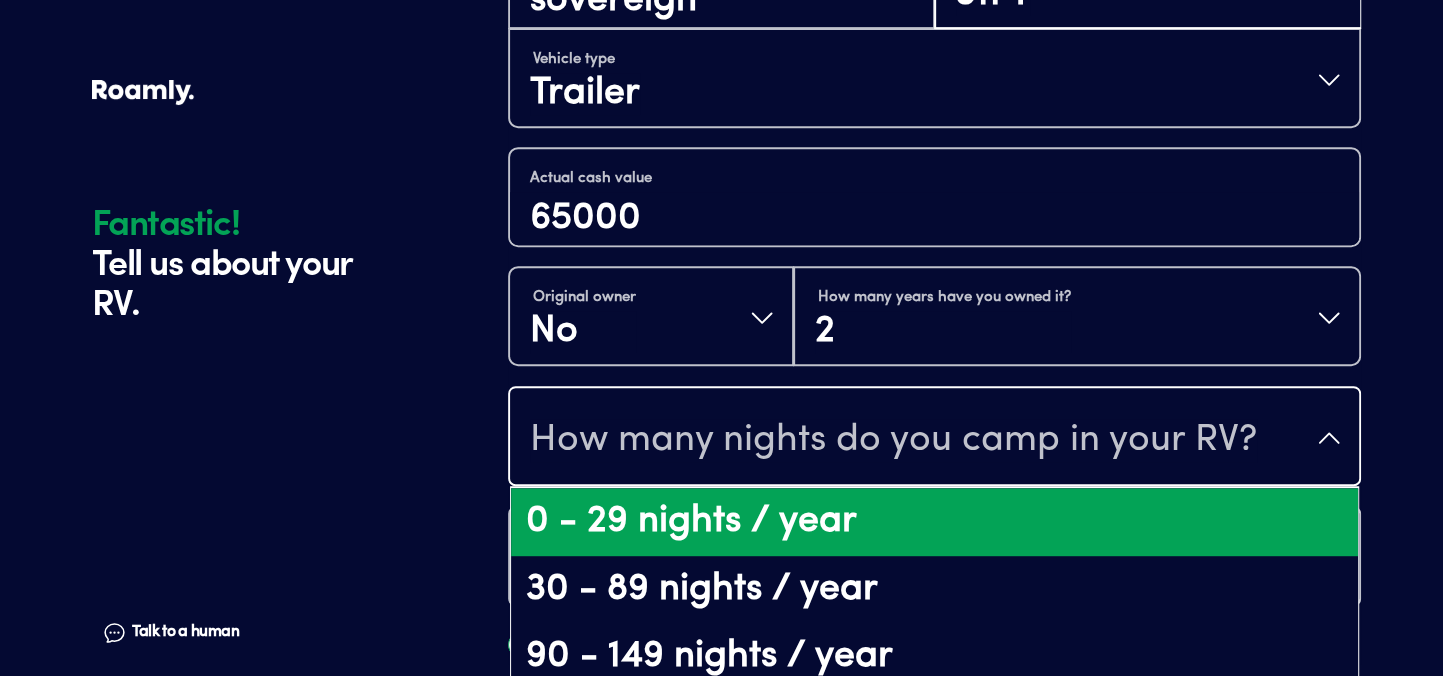 click on "0 - 29 nights / year" at bounding box center (934, 522) 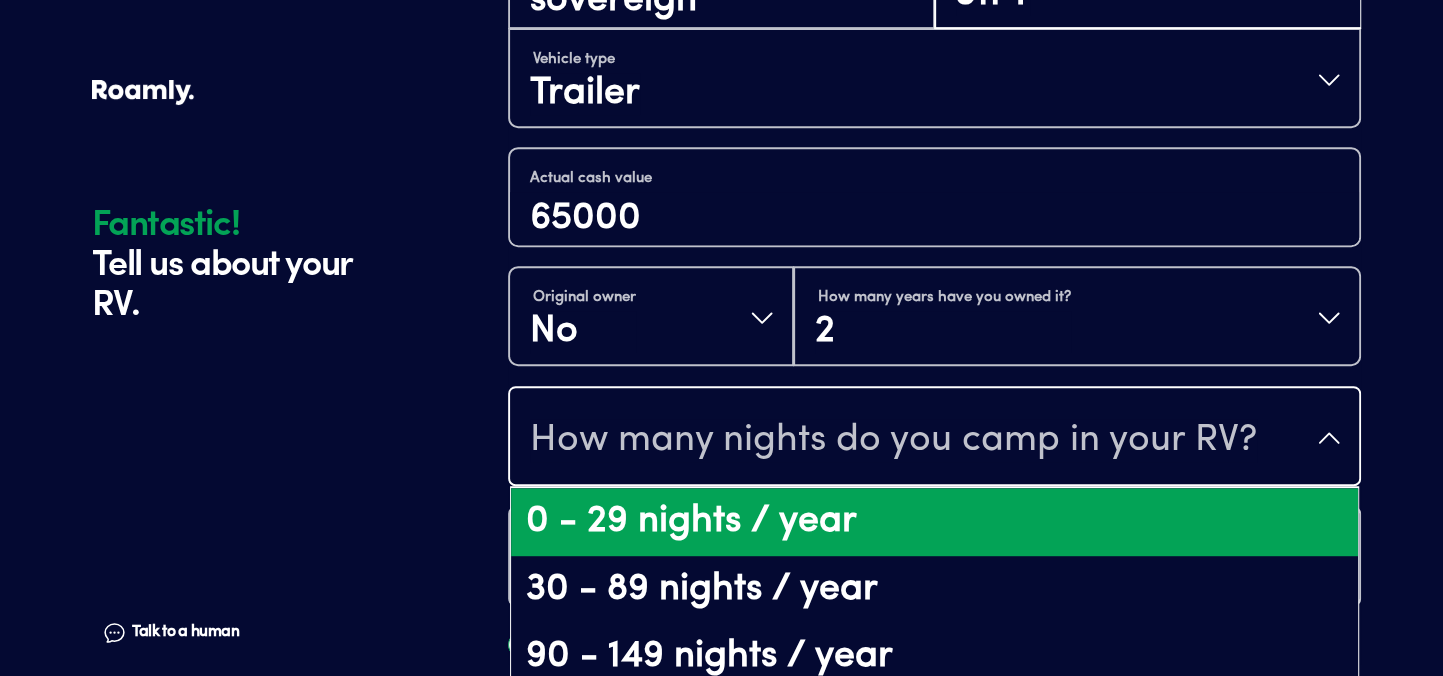 scroll, scrollTop: 0, scrollLeft: 0, axis: both 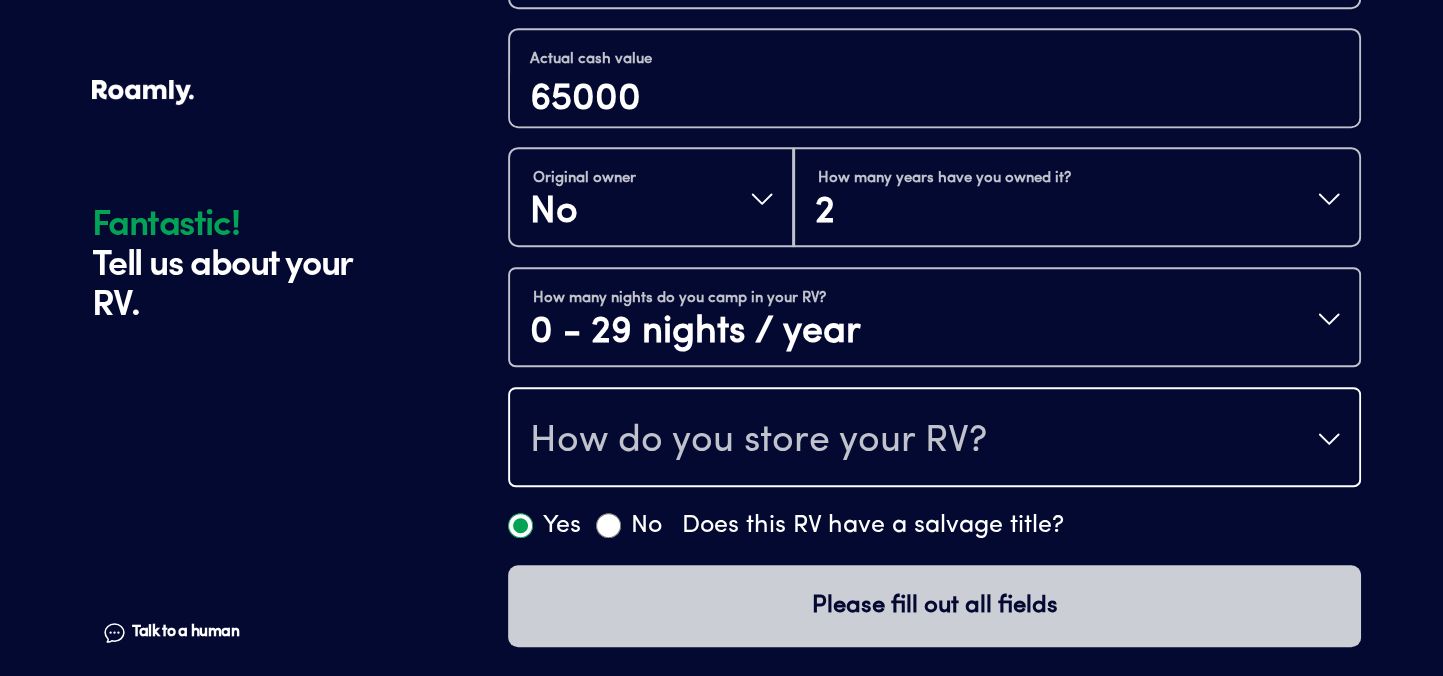click on "How do you store your RV?" at bounding box center [758, 441] 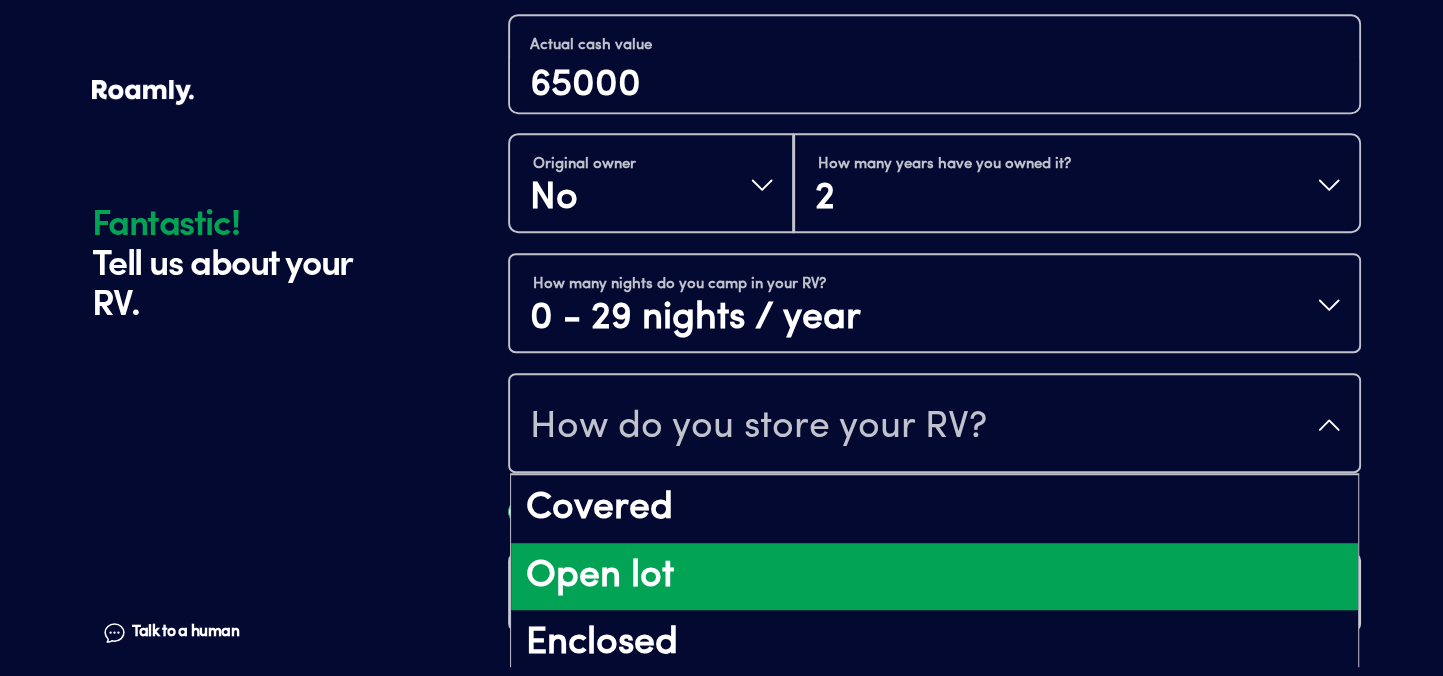 scroll, scrollTop: 24, scrollLeft: 0, axis: vertical 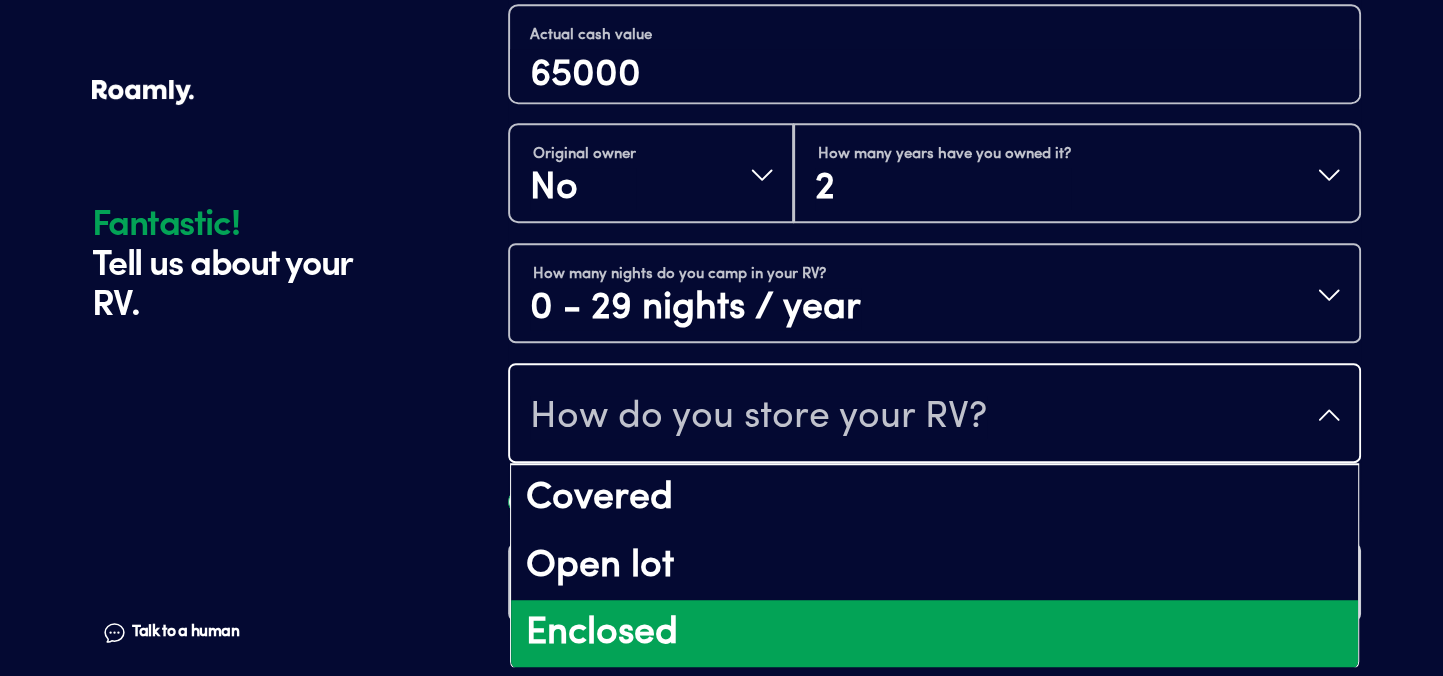 click on "Enclosed" at bounding box center (934, 634) 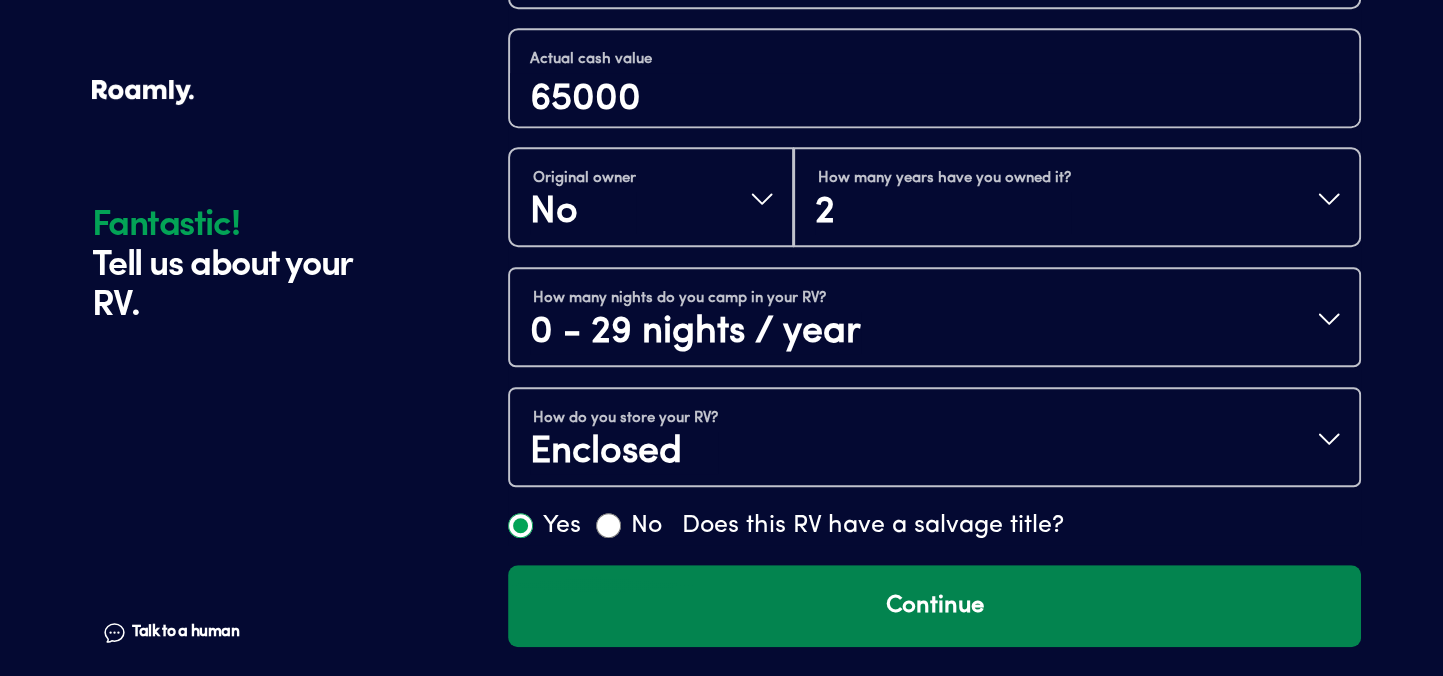 click on "Continue" at bounding box center (934, 606) 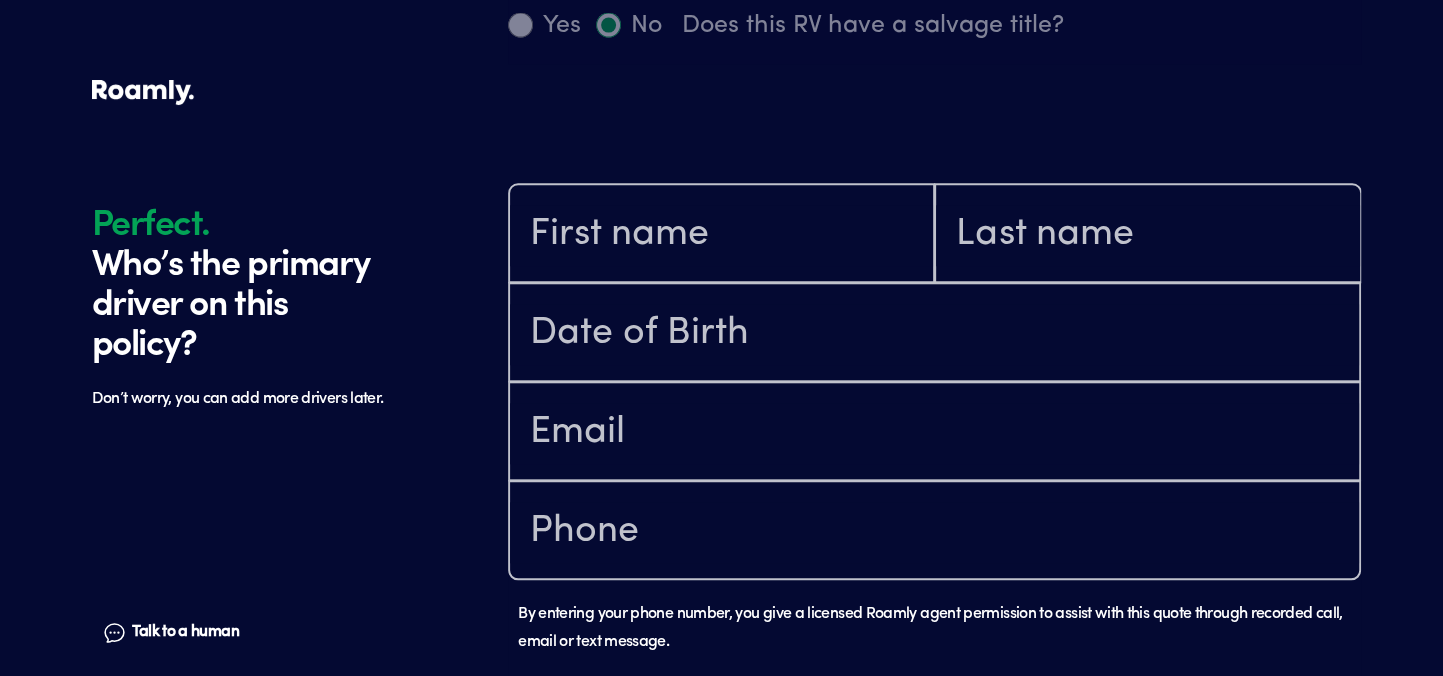 scroll, scrollTop: 1402, scrollLeft: 0, axis: vertical 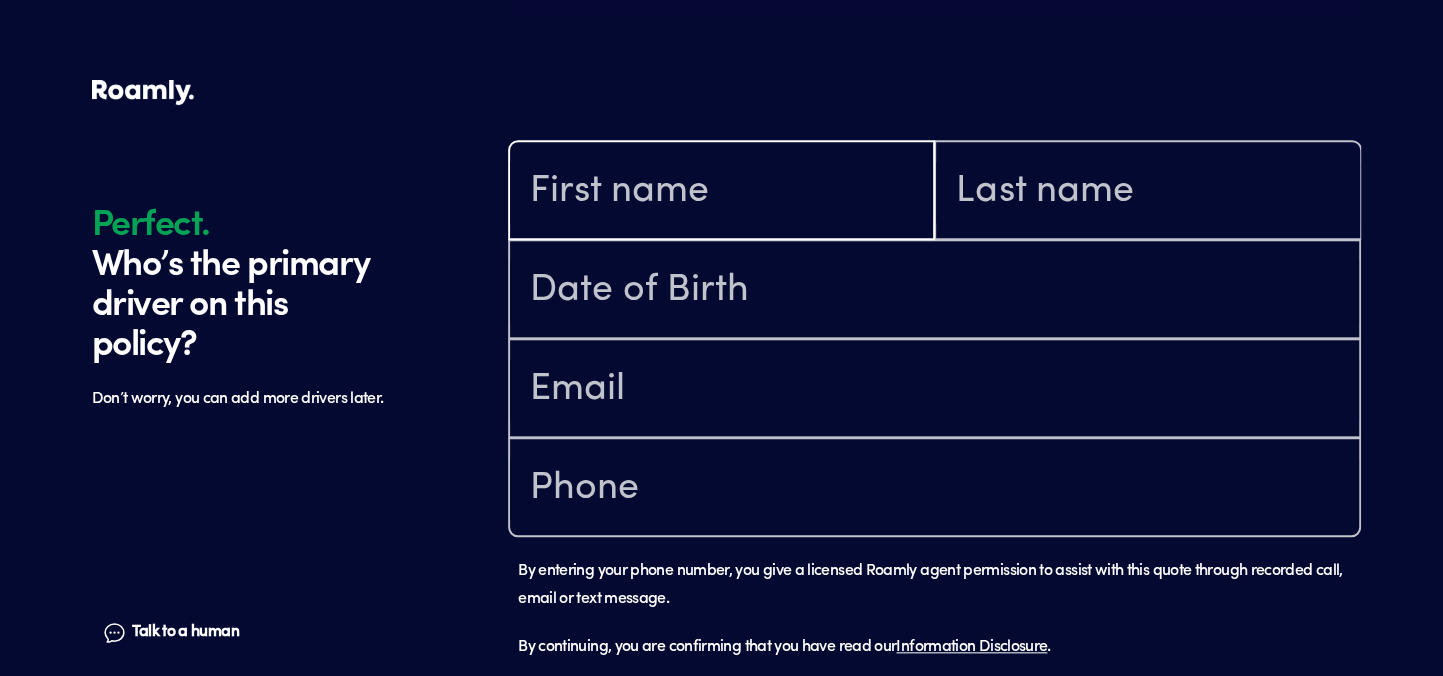 click at bounding box center (721, 192) 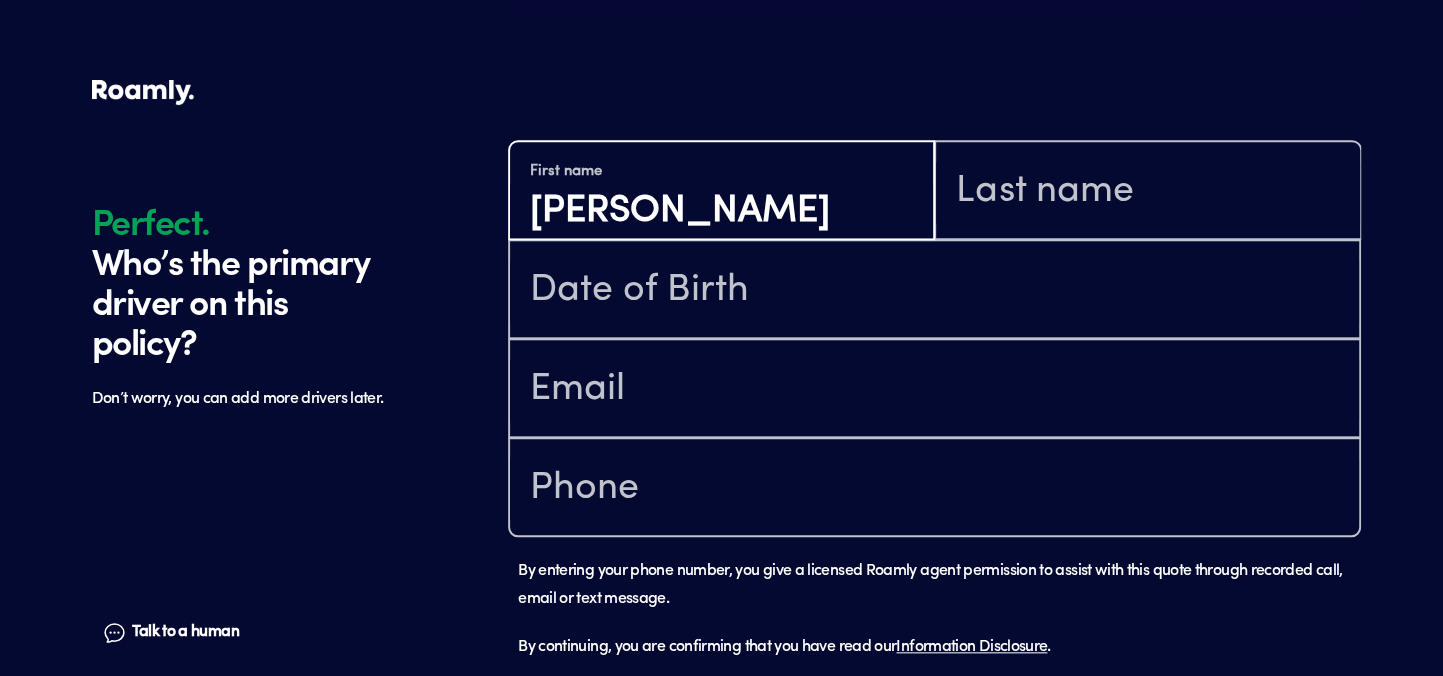 type on "[PERSON_NAME]" 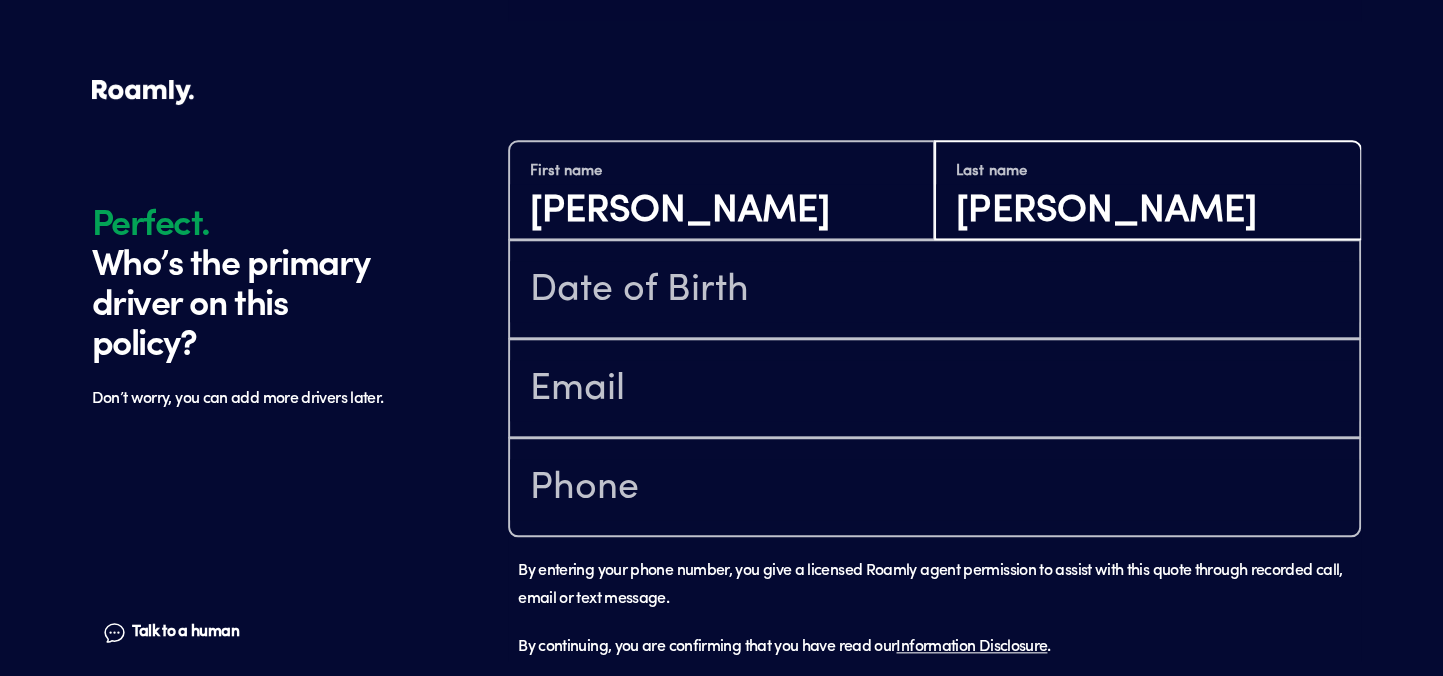 type on "[PERSON_NAME]" 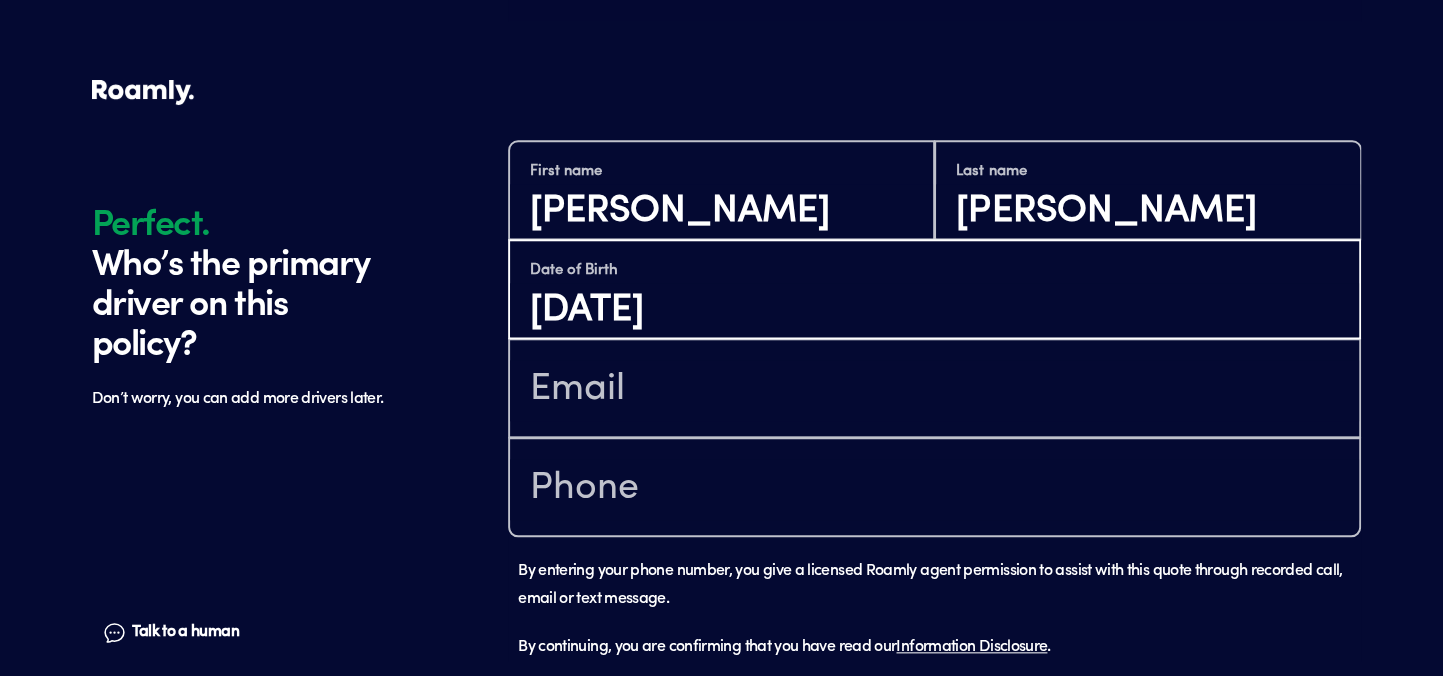 type on "[DATE]" 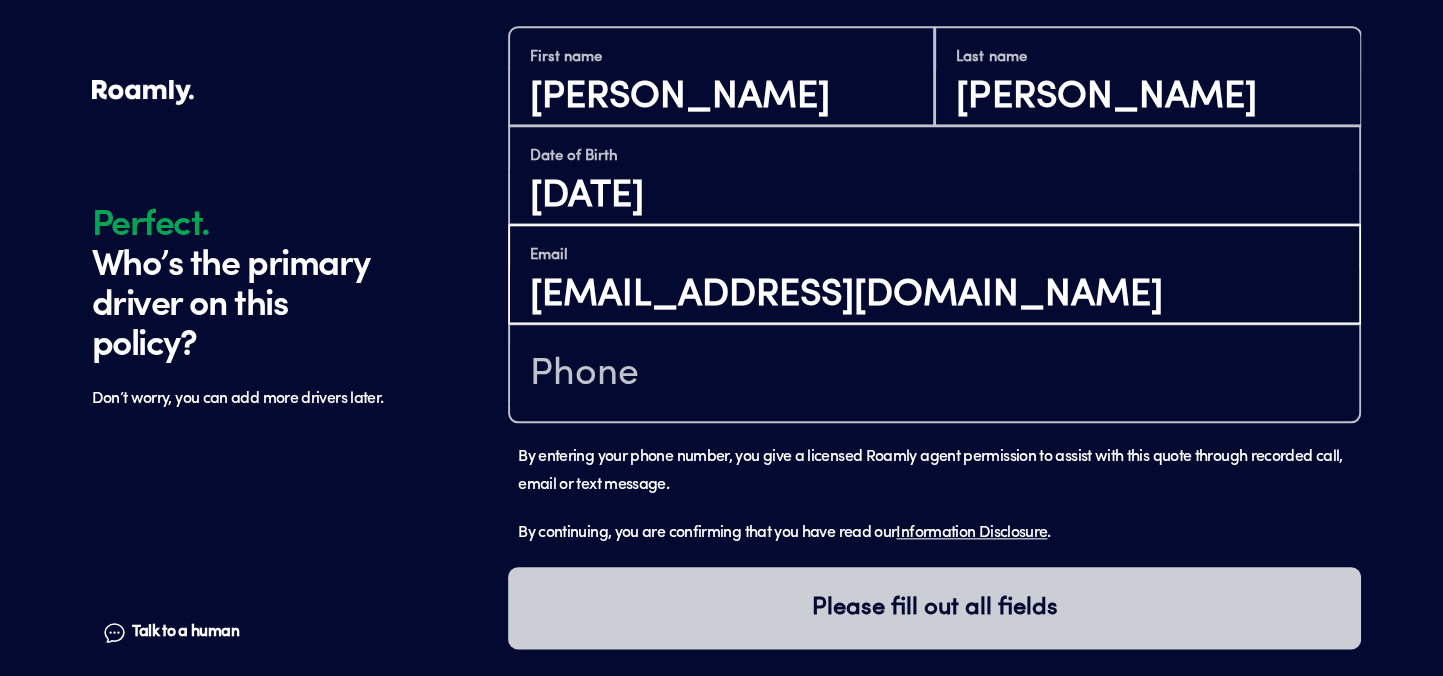 scroll, scrollTop: 1518, scrollLeft: 0, axis: vertical 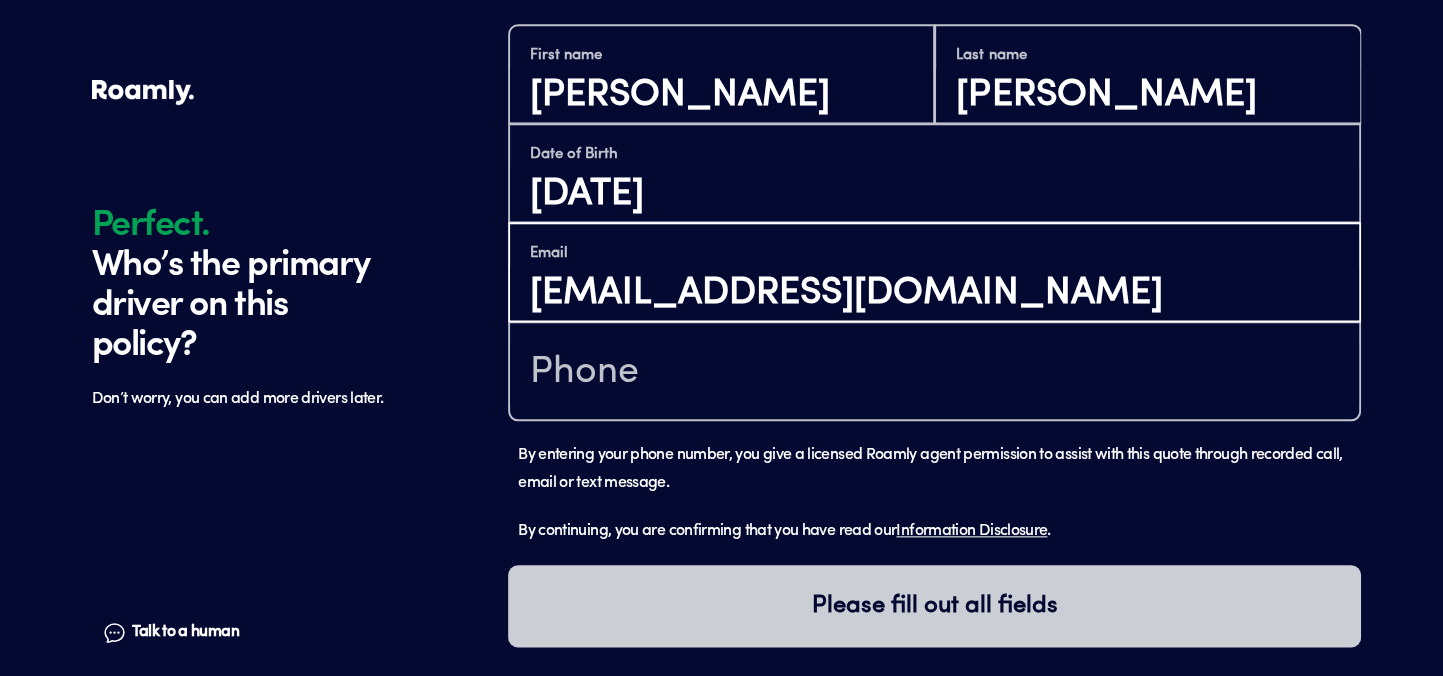 type on "[EMAIL_ADDRESS][DOMAIN_NAME]" 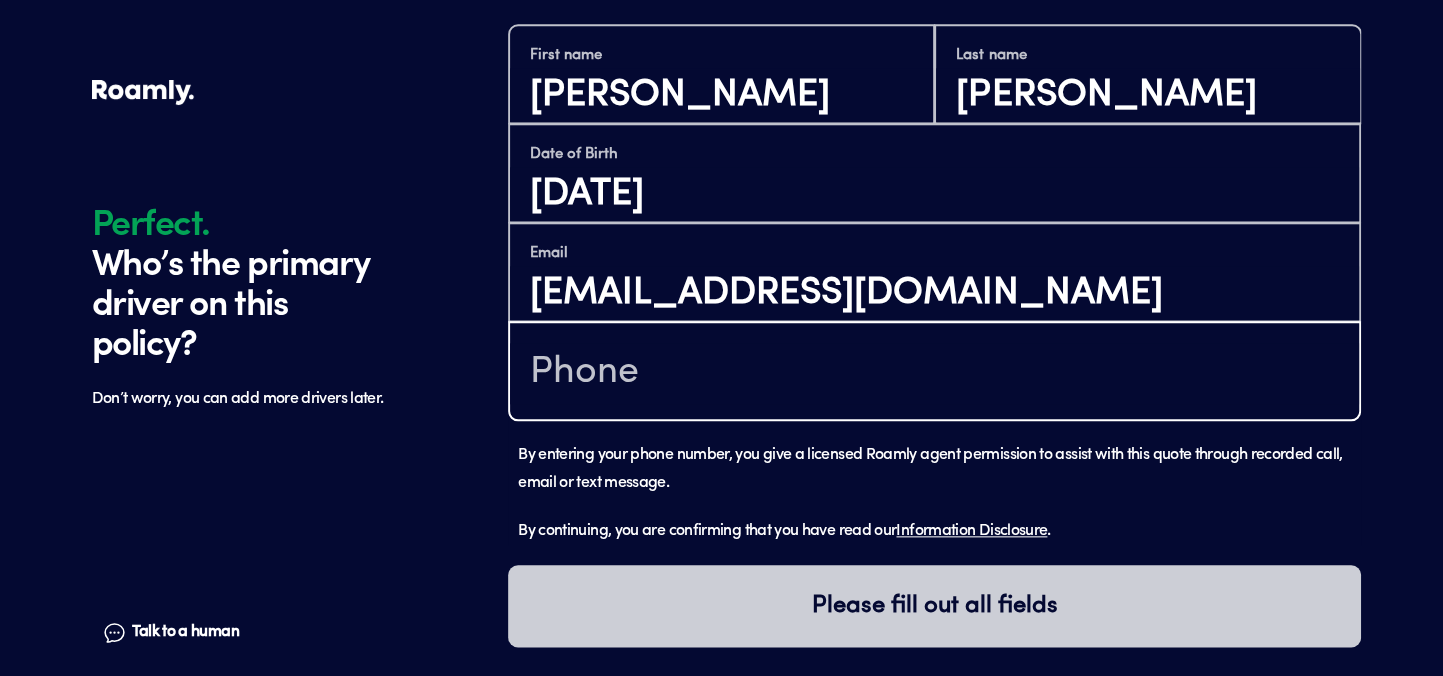 click at bounding box center (934, 373) 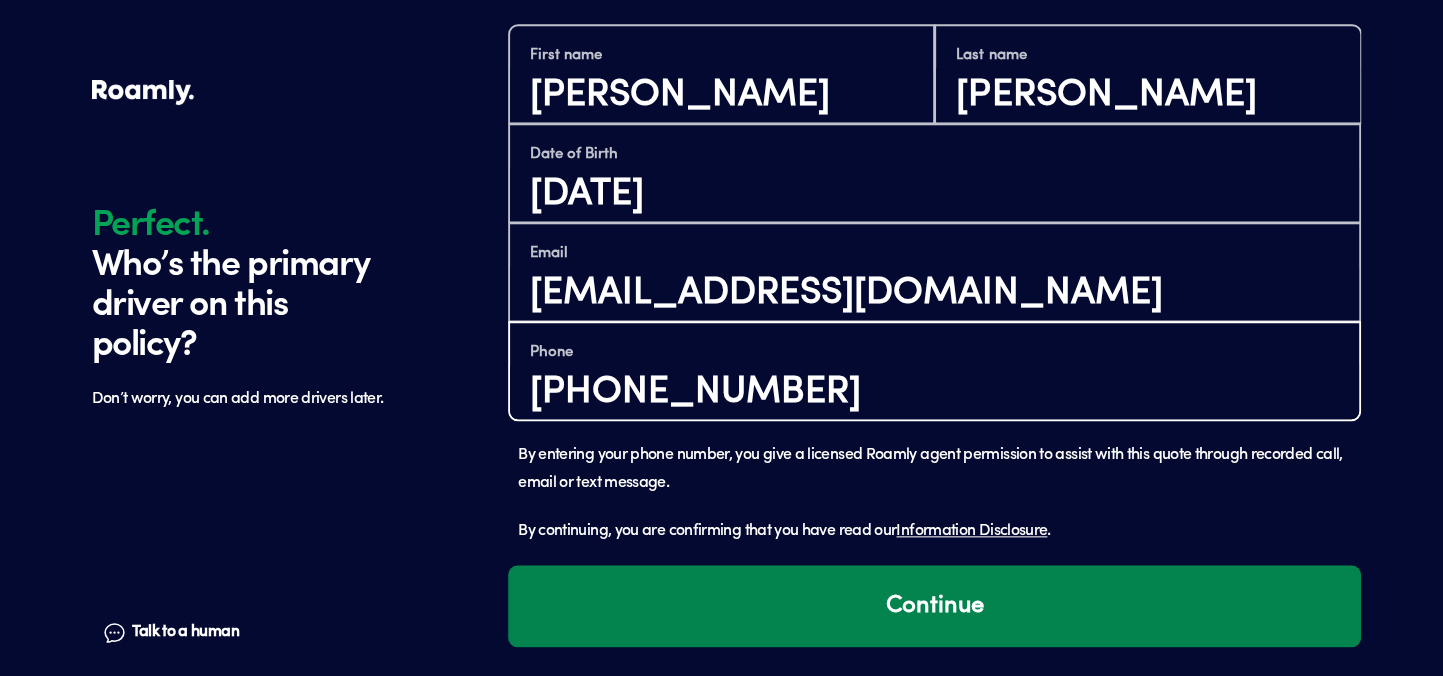 type on "[PHONE_NUMBER]" 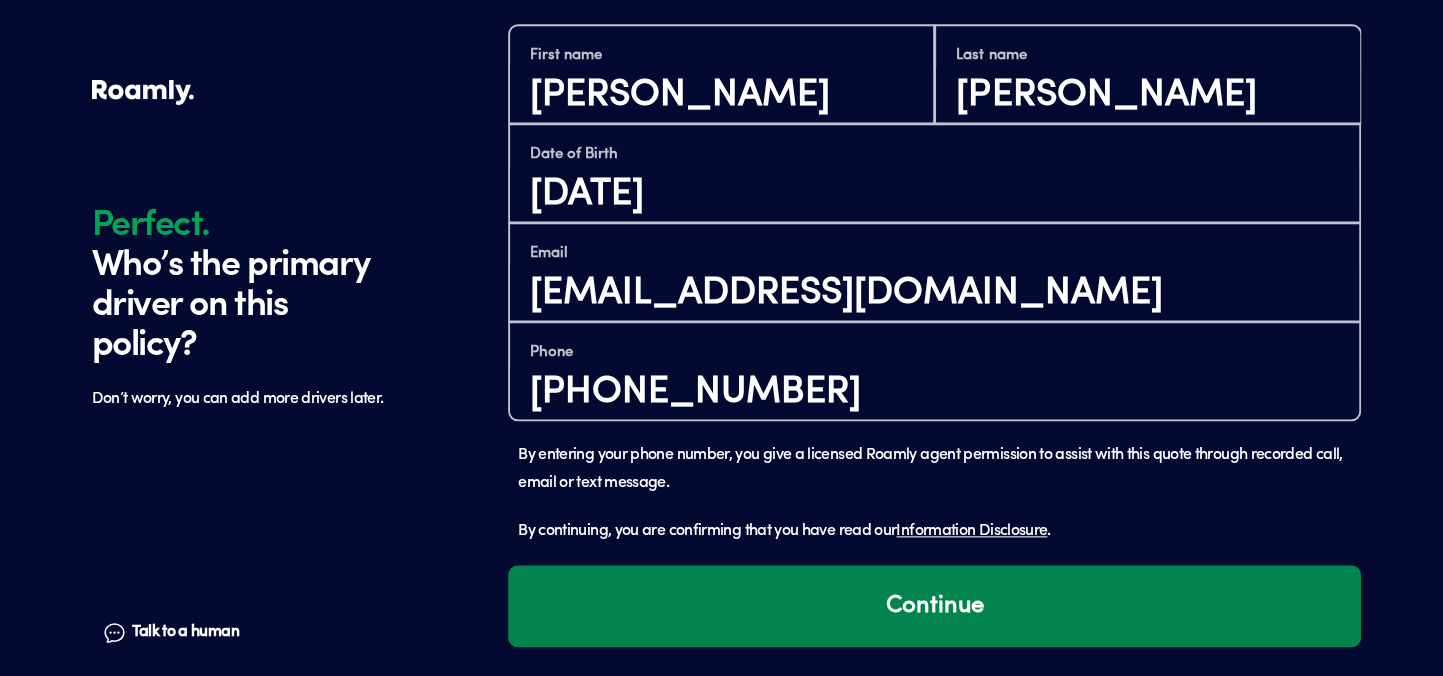 click on "Continue" at bounding box center (934, 606) 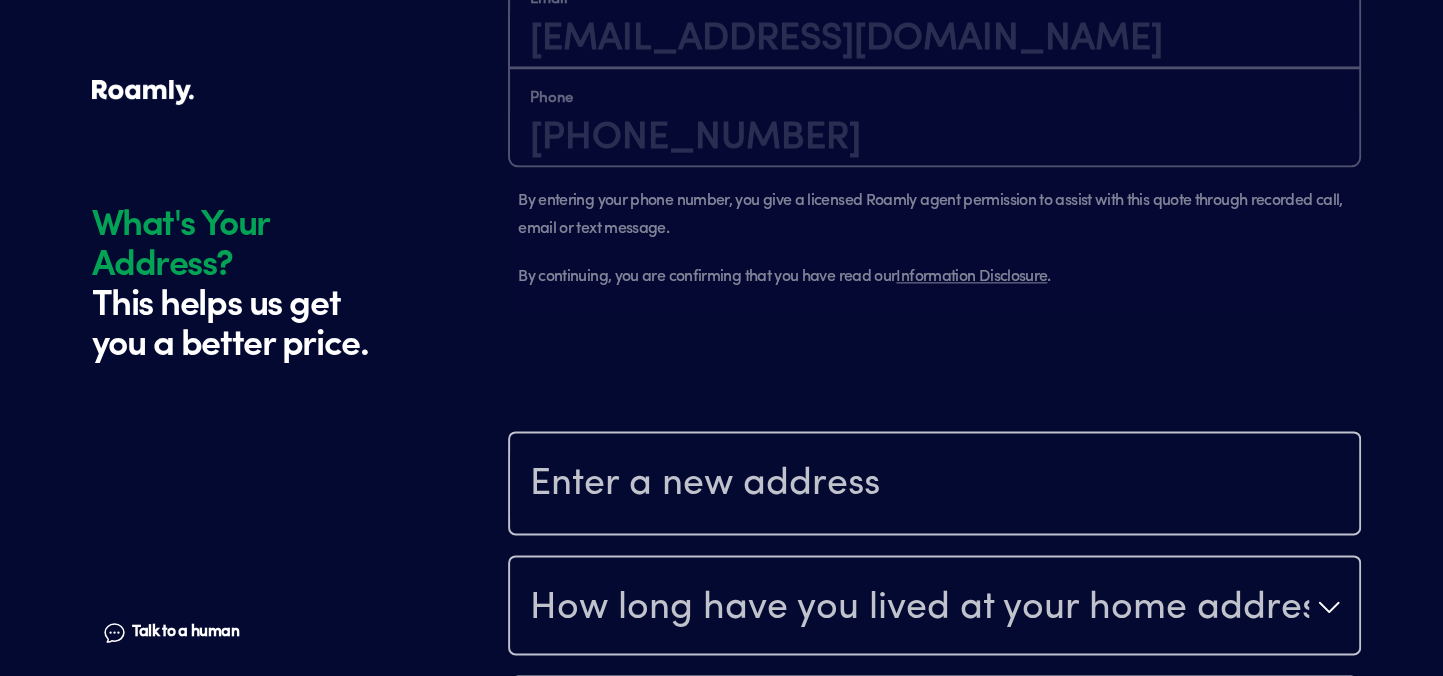 scroll, scrollTop: 1863, scrollLeft: 0, axis: vertical 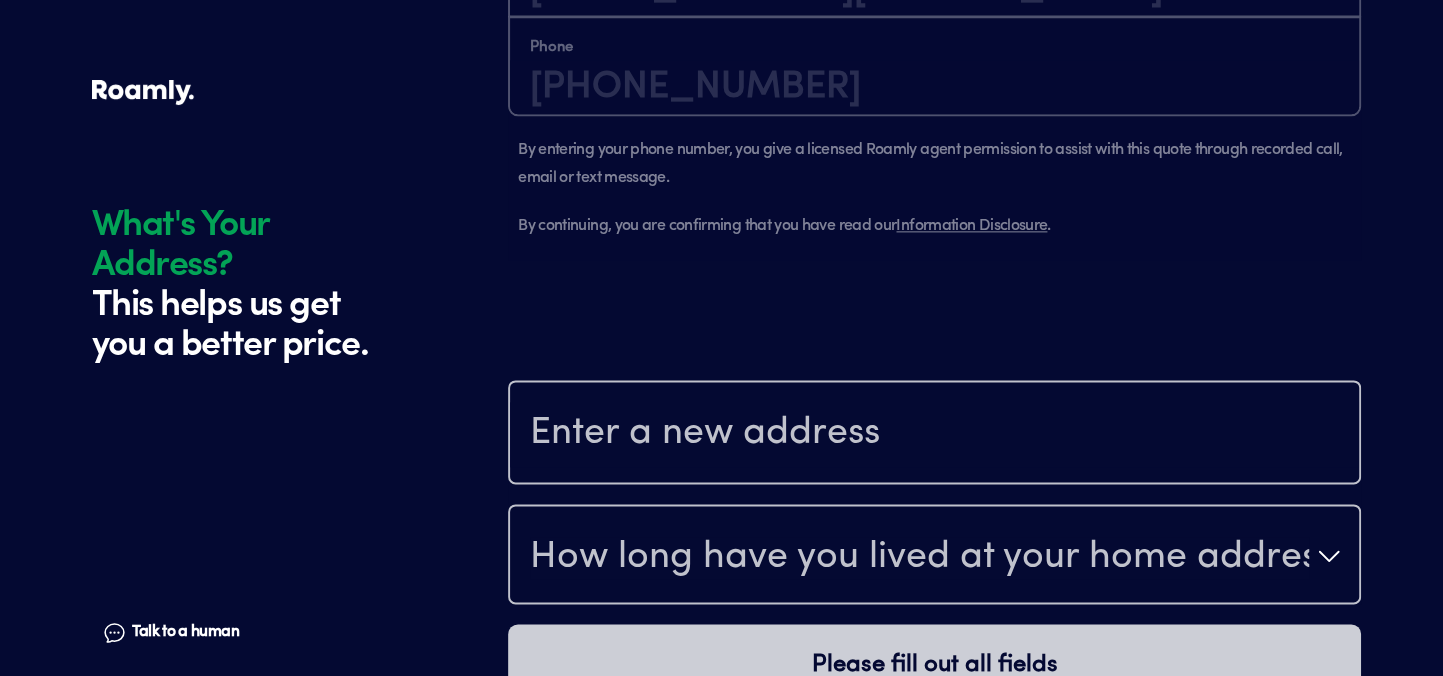 click at bounding box center [934, 434] 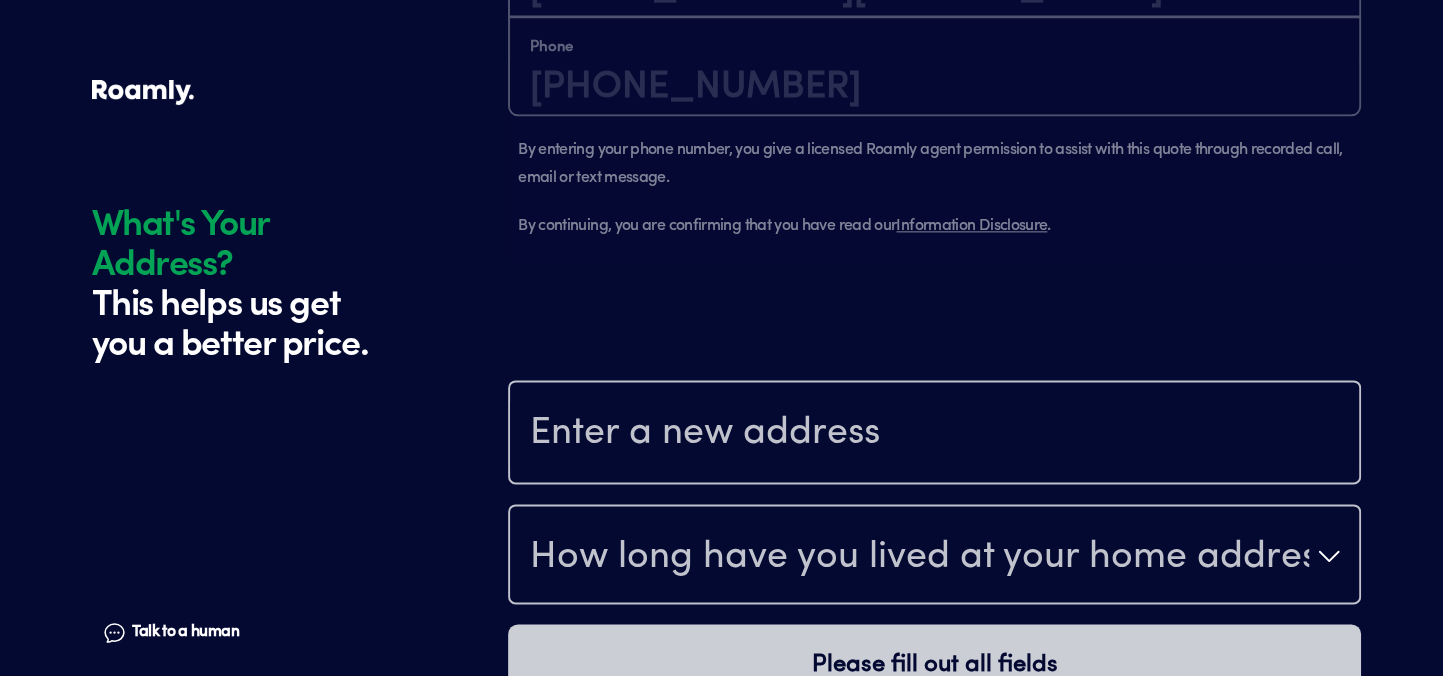 click at bounding box center [934, 434] 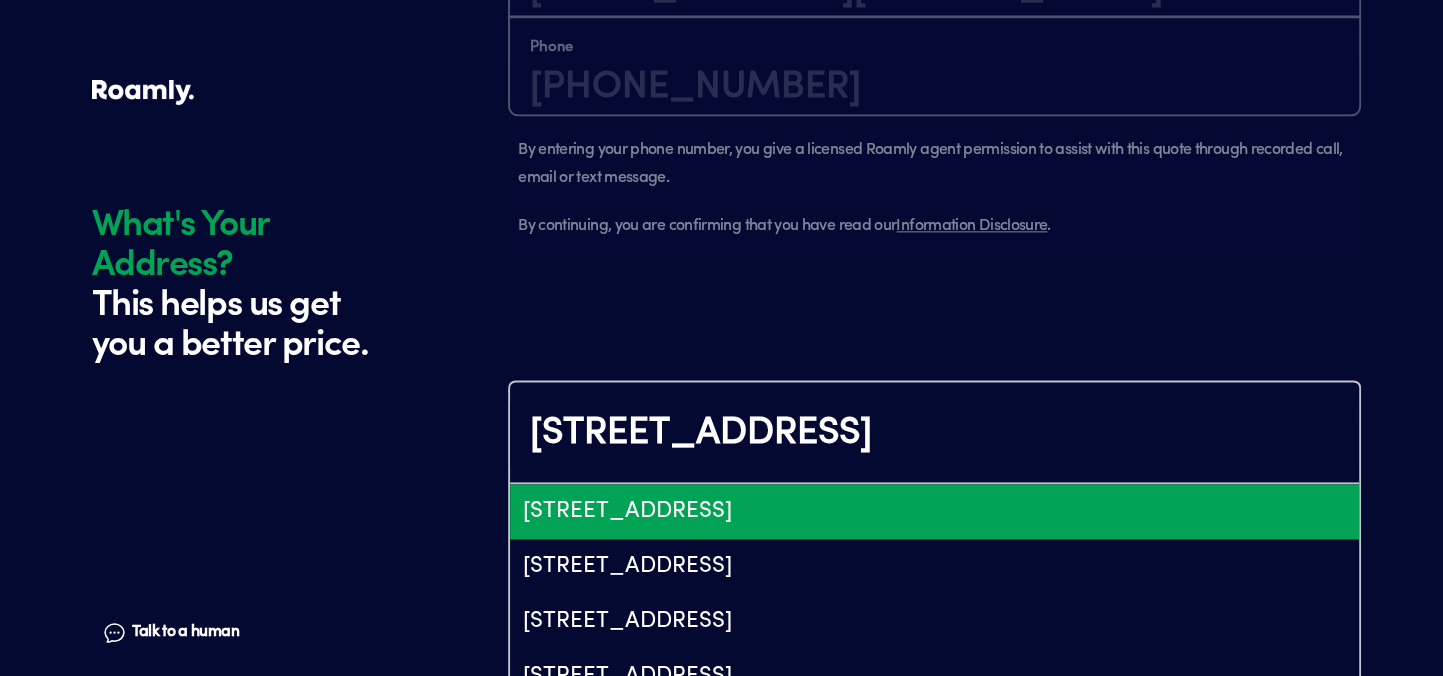 click on "[STREET_ADDRESS]" at bounding box center (934, 511) 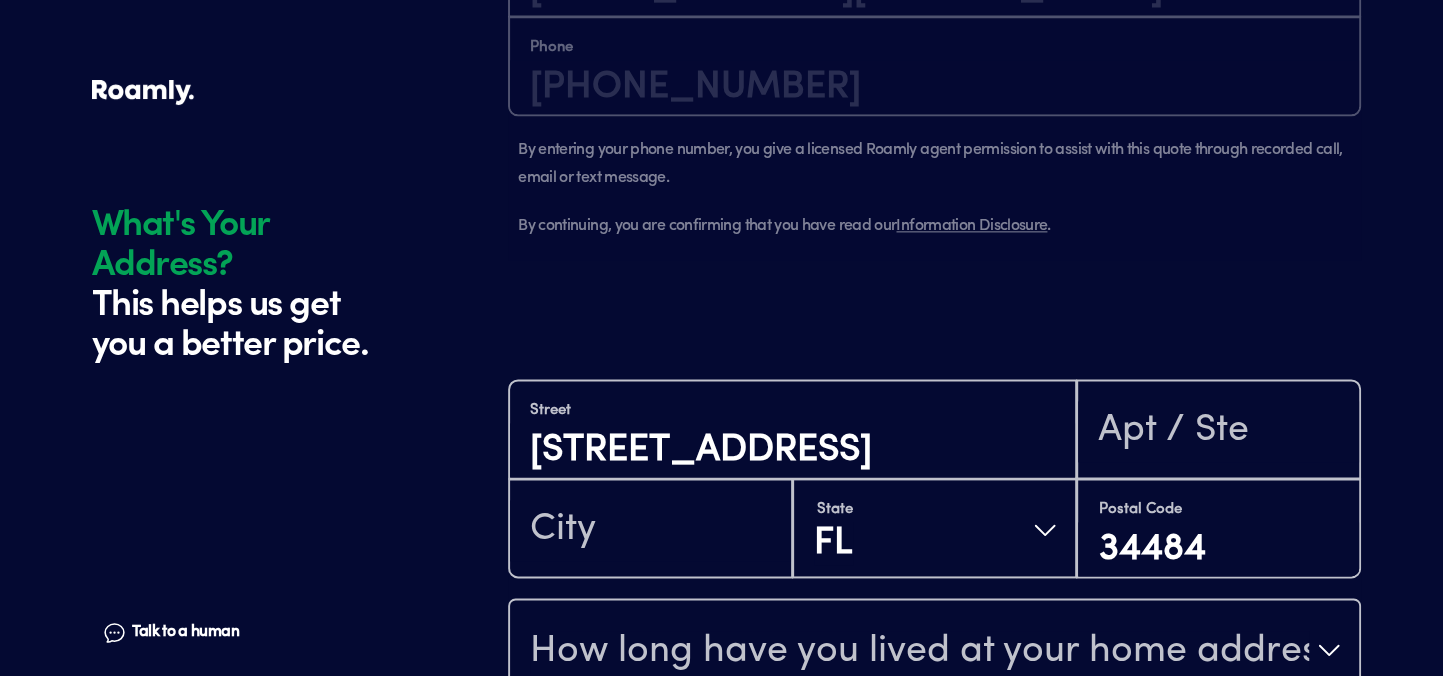 scroll, scrollTop: 2096, scrollLeft: 0, axis: vertical 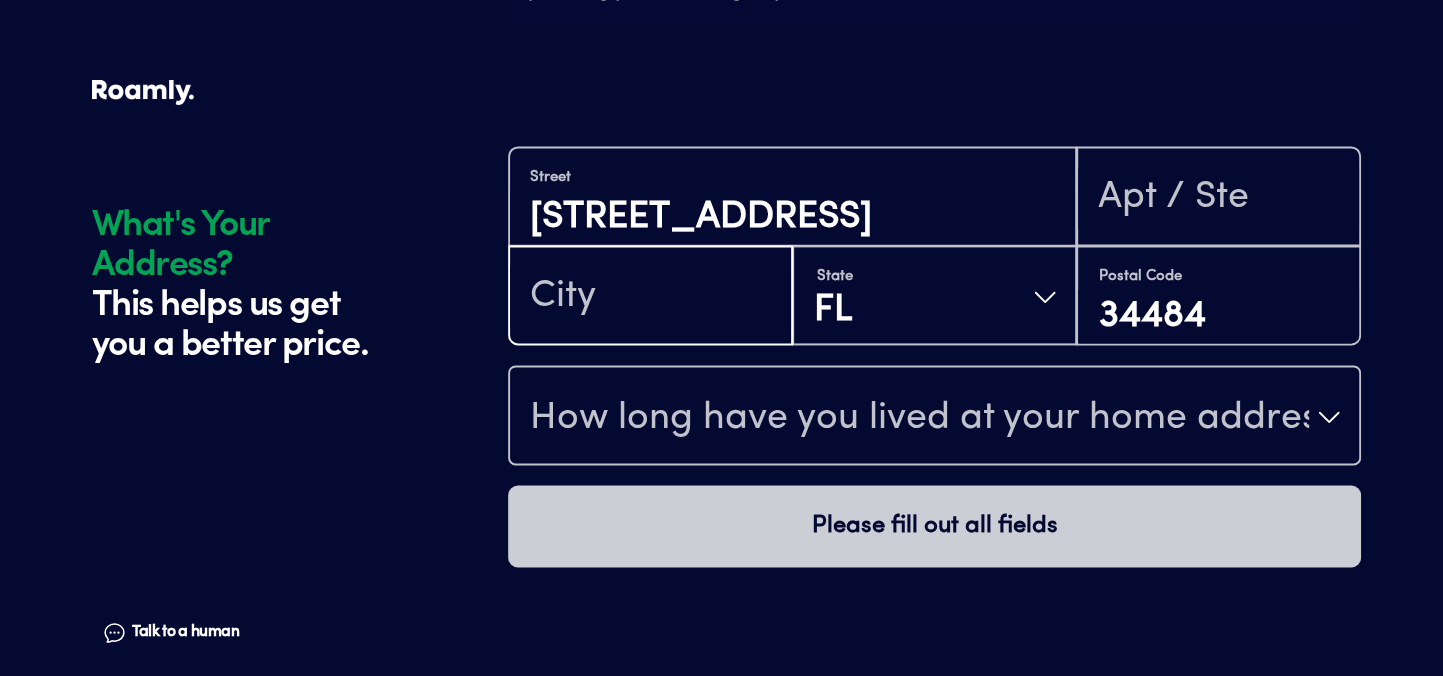click at bounding box center [650, 297] 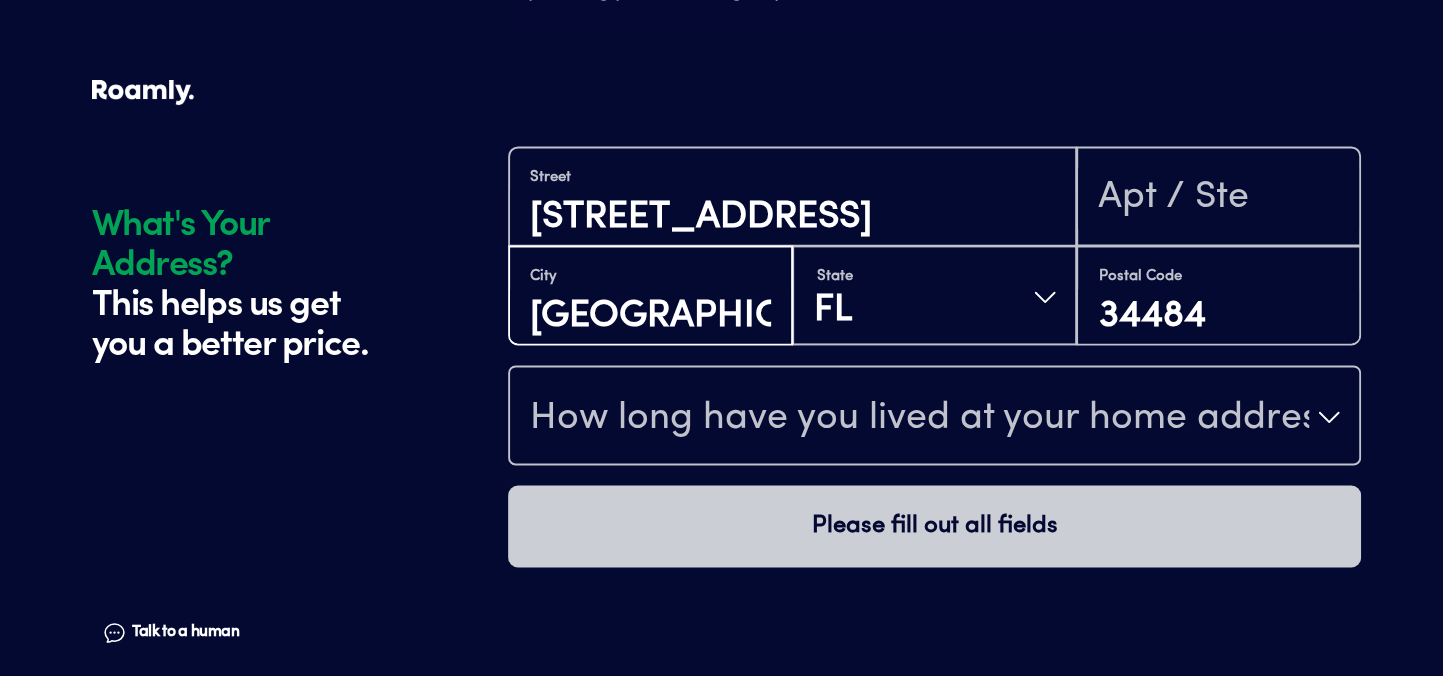 type on "[GEOGRAPHIC_DATA]" 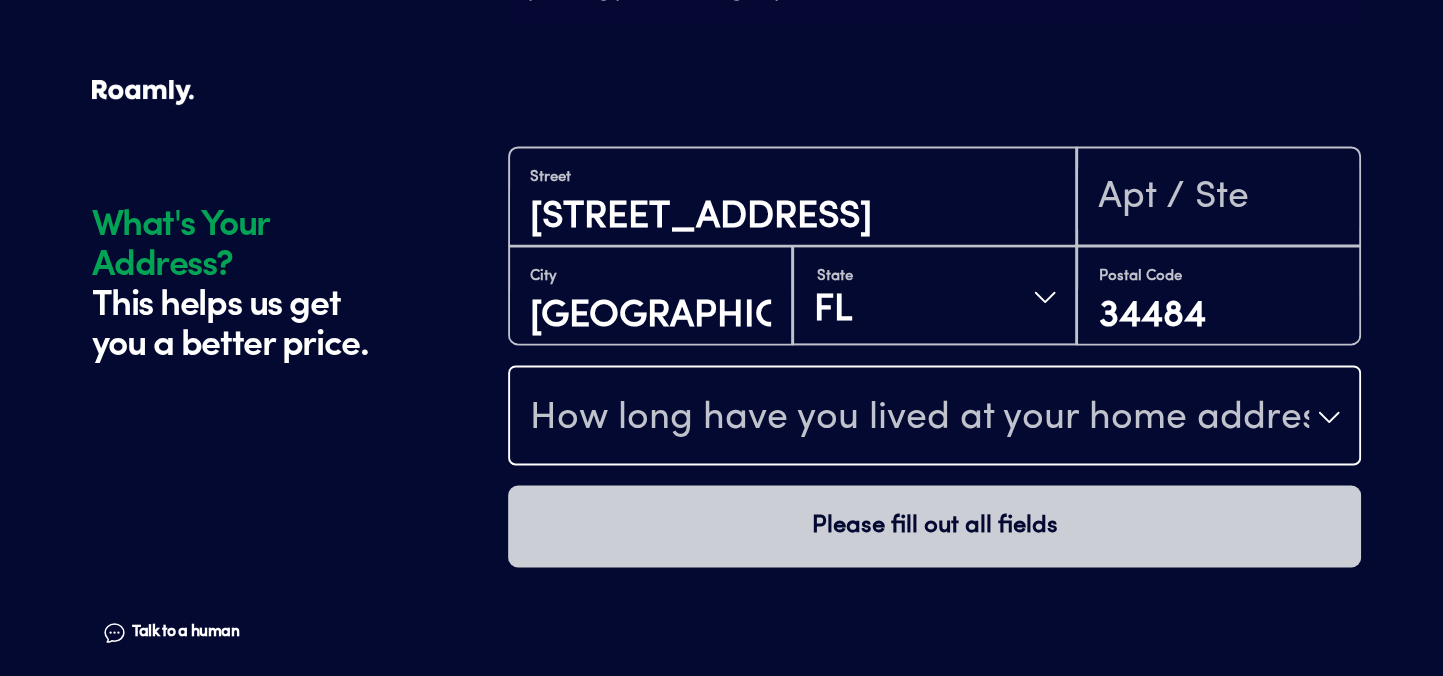 click on "How long have you lived at your home address?" at bounding box center [919, 419] 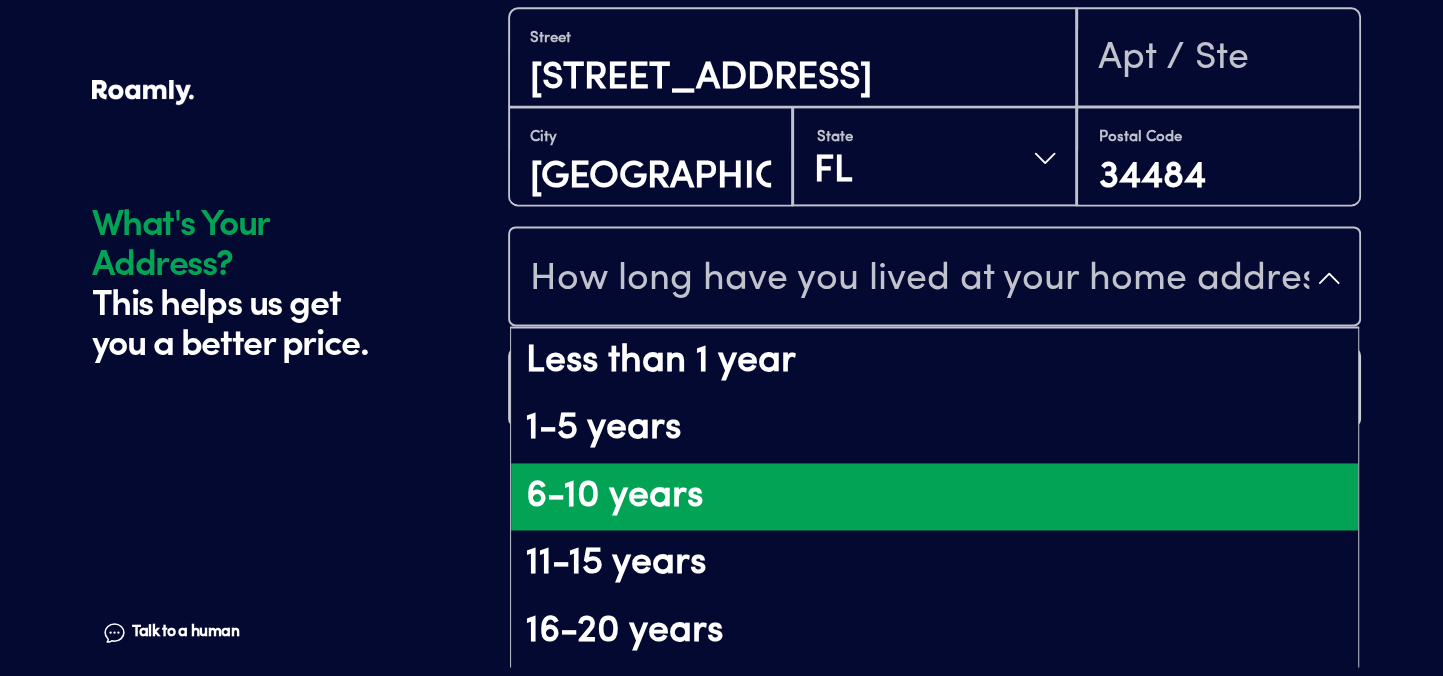scroll, scrollTop: 203, scrollLeft: 0, axis: vertical 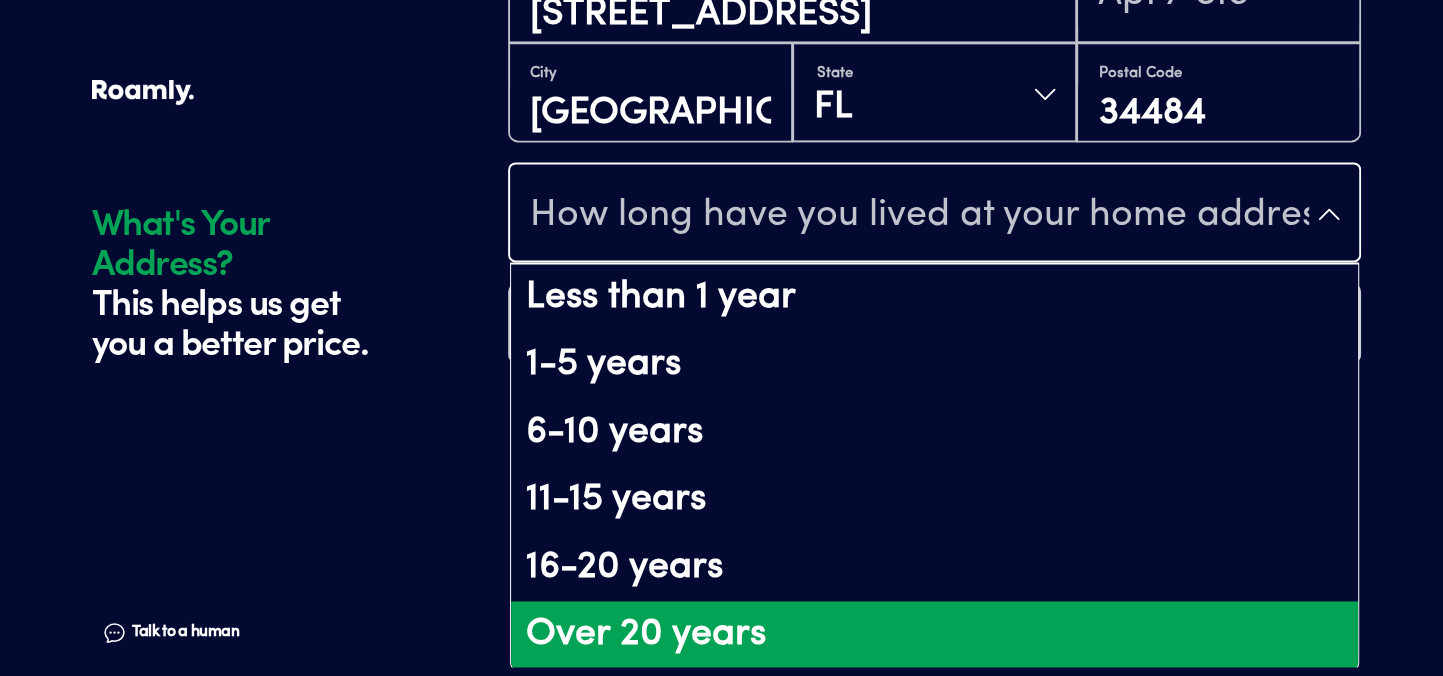 click on "Over 20 years" at bounding box center [934, 635] 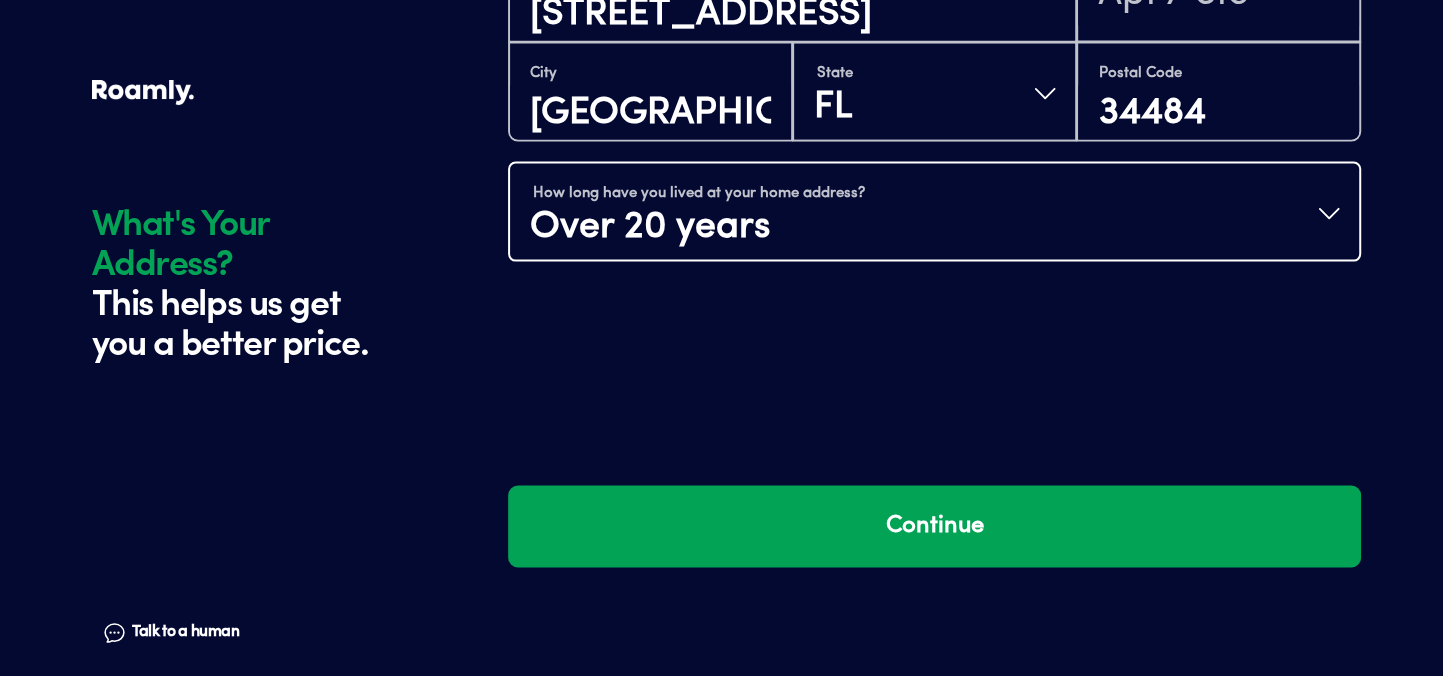 scroll, scrollTop: 0, scrollLeft: 0, axis: both 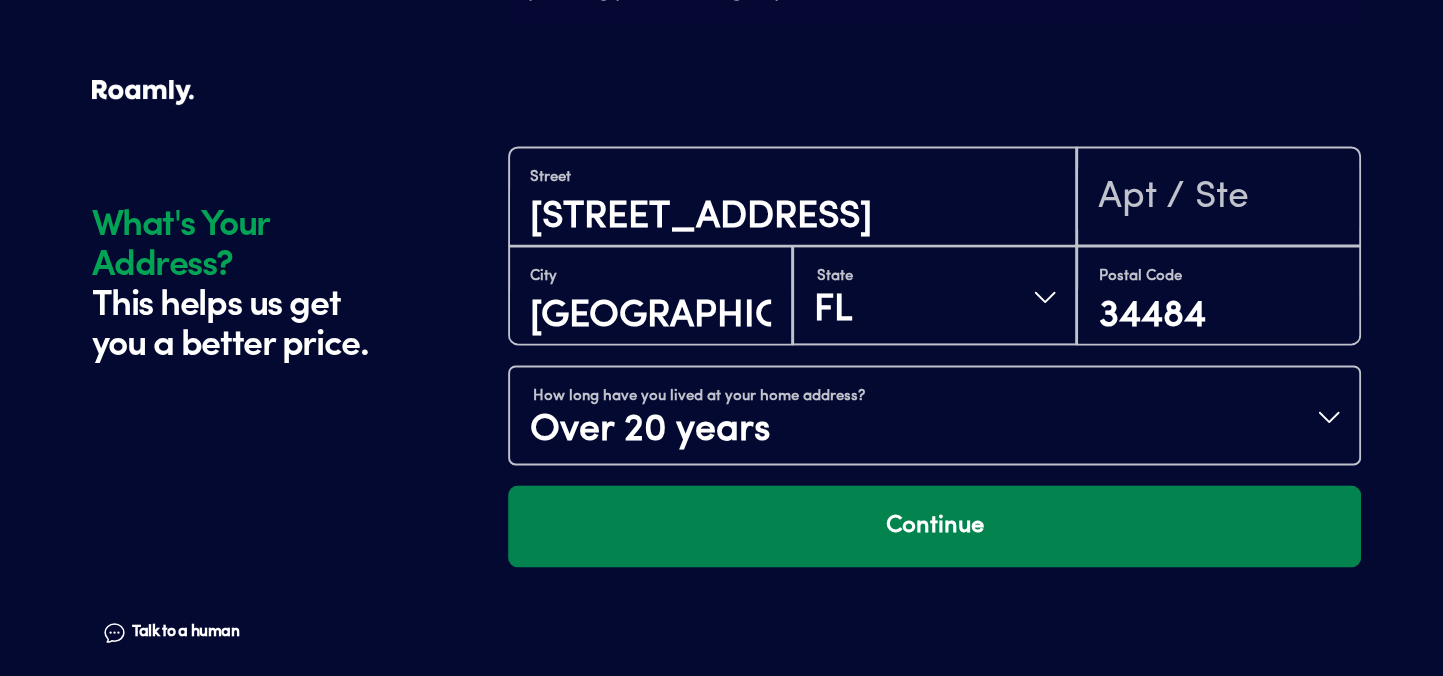 click on "Continue" at bounding box center [934, 526] 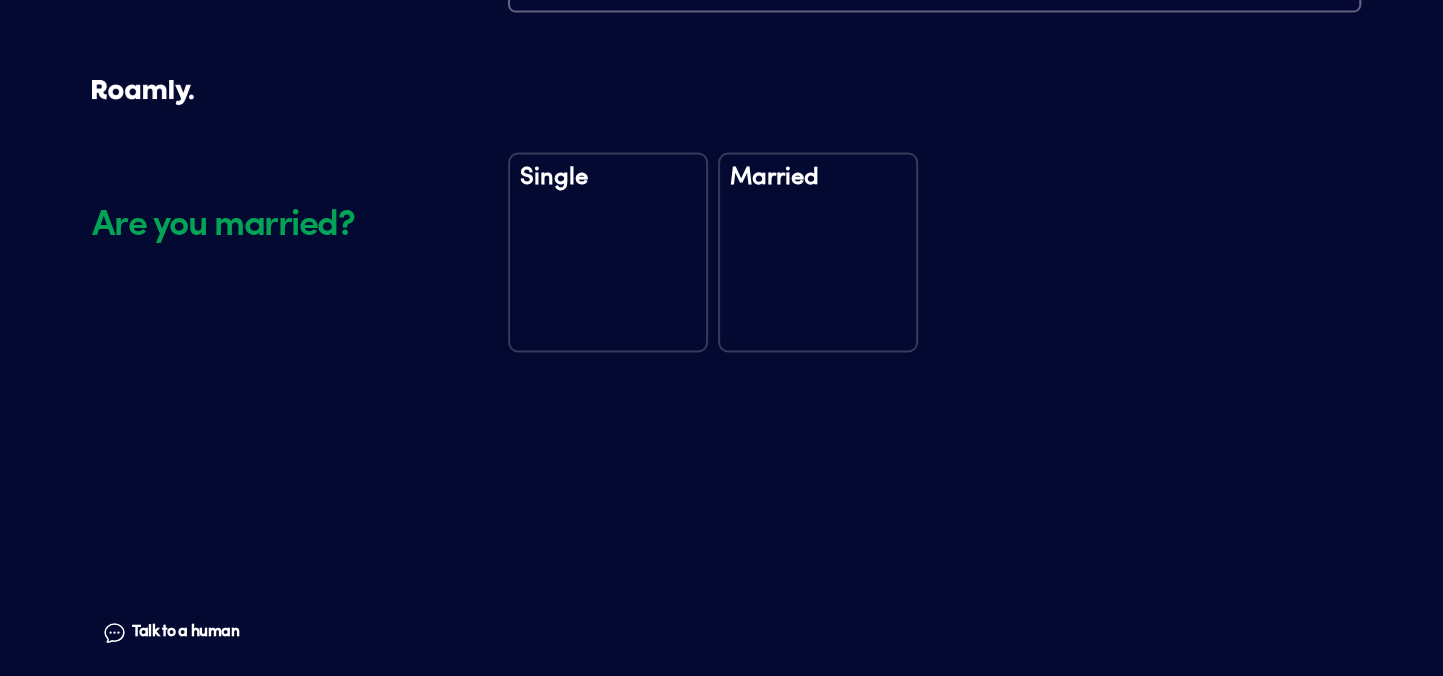scroll, scrollTop: 2566, scrollLeft: 0, axis: vertical 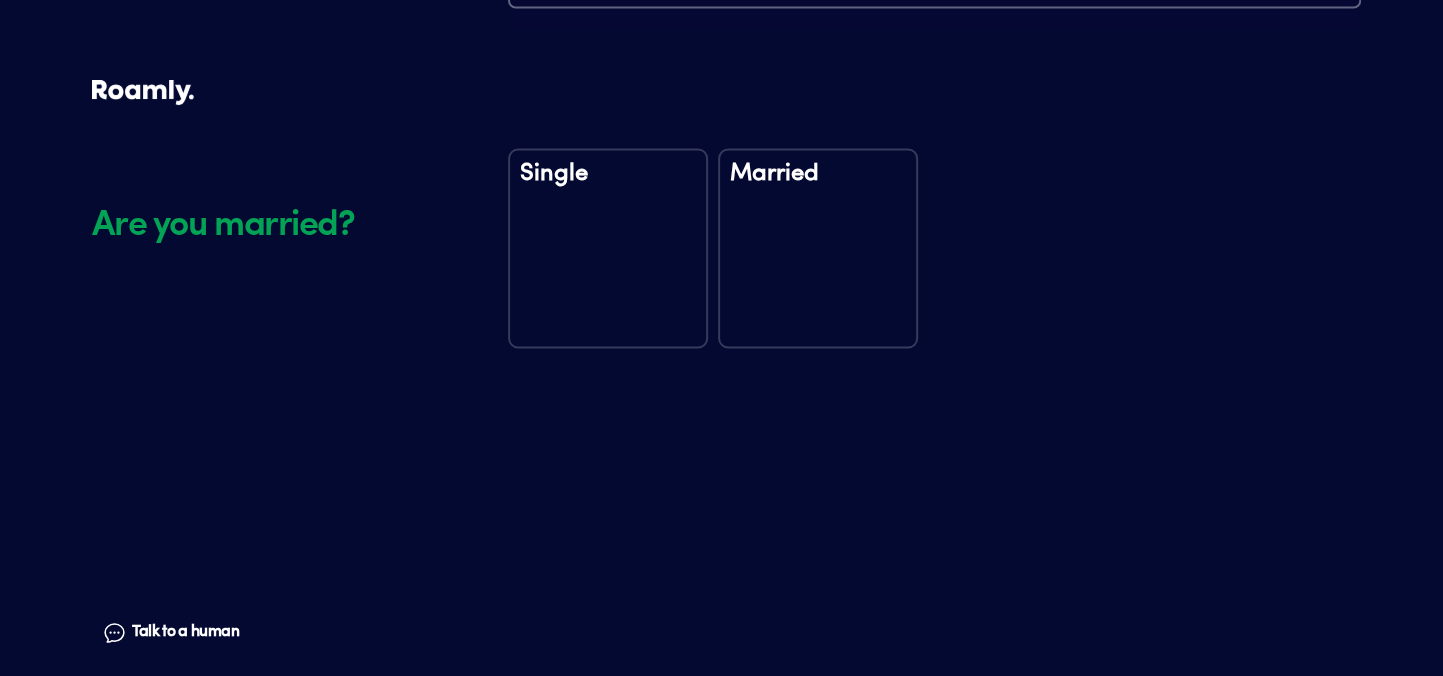 click on "Single" at bounding box center (608, 248) 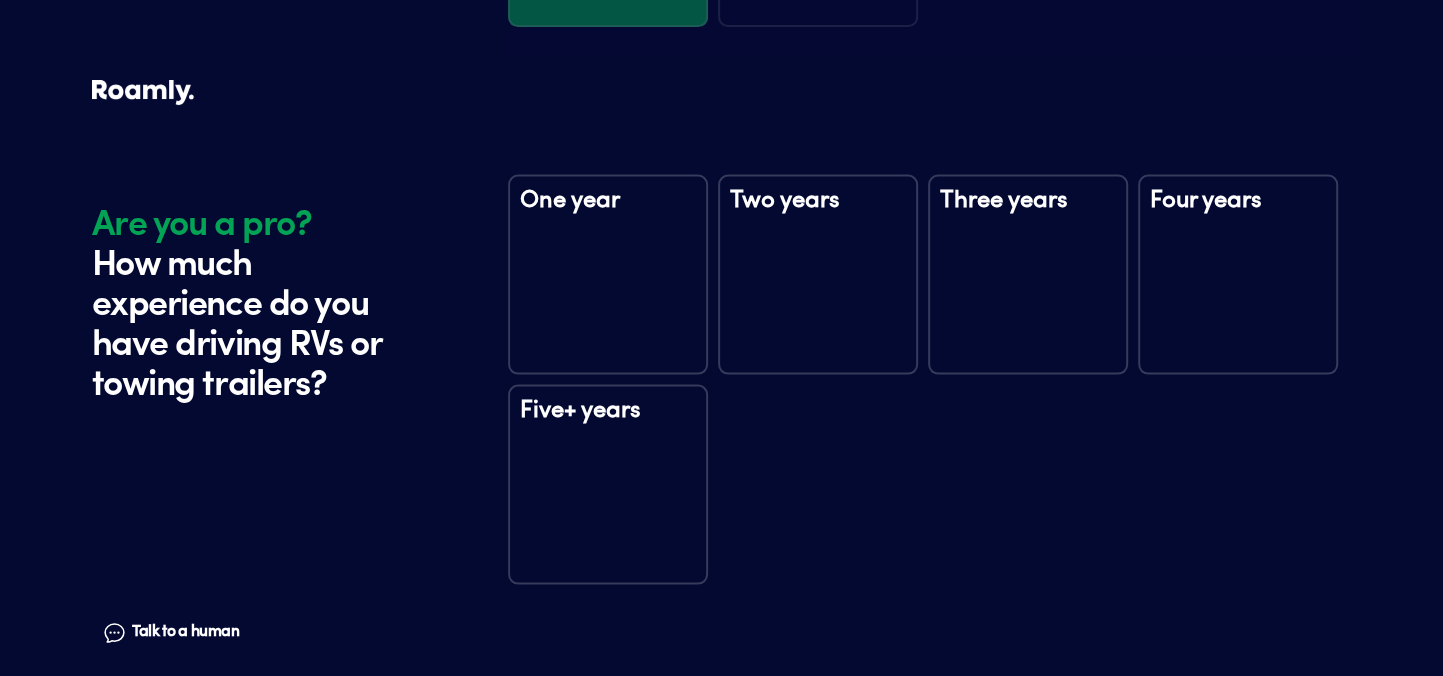 scroll, scrollTop: 2956, scrollLeft: 0, axis: vertical 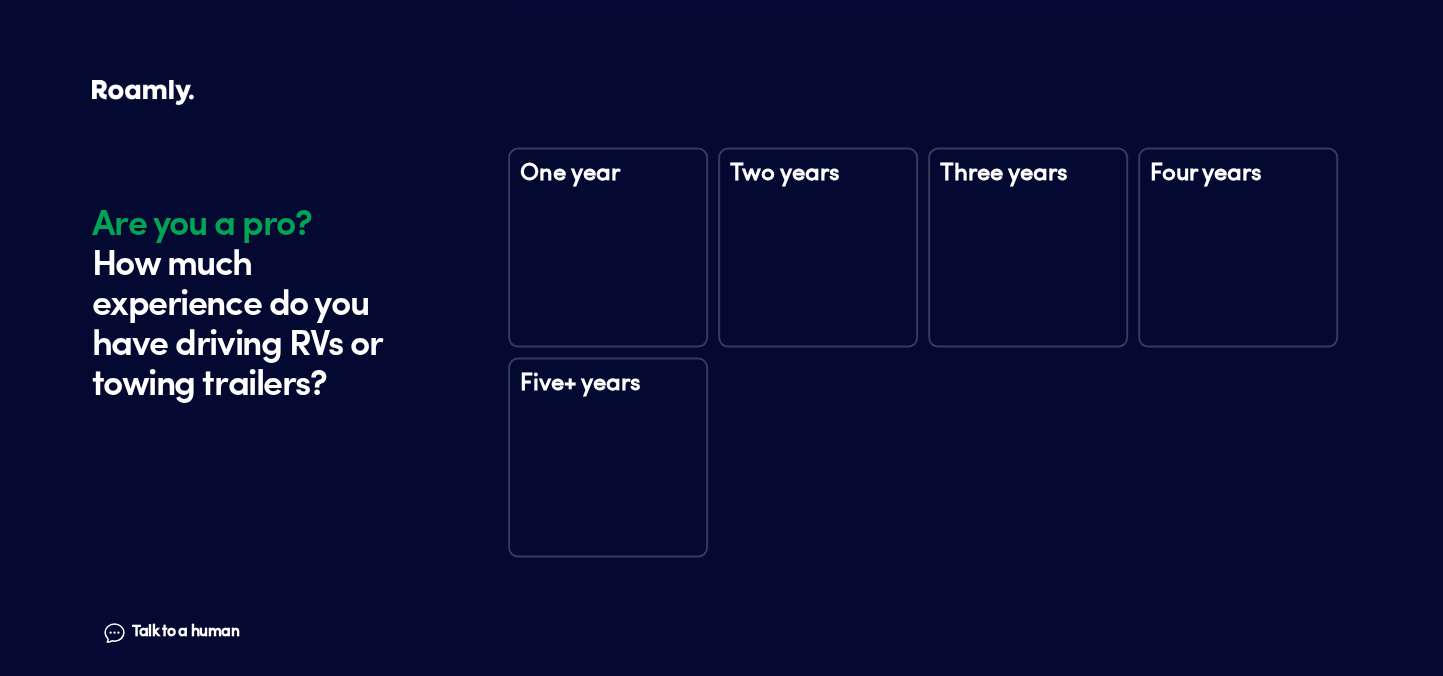 click on "Five+ years" at bounding box center [608, 458] 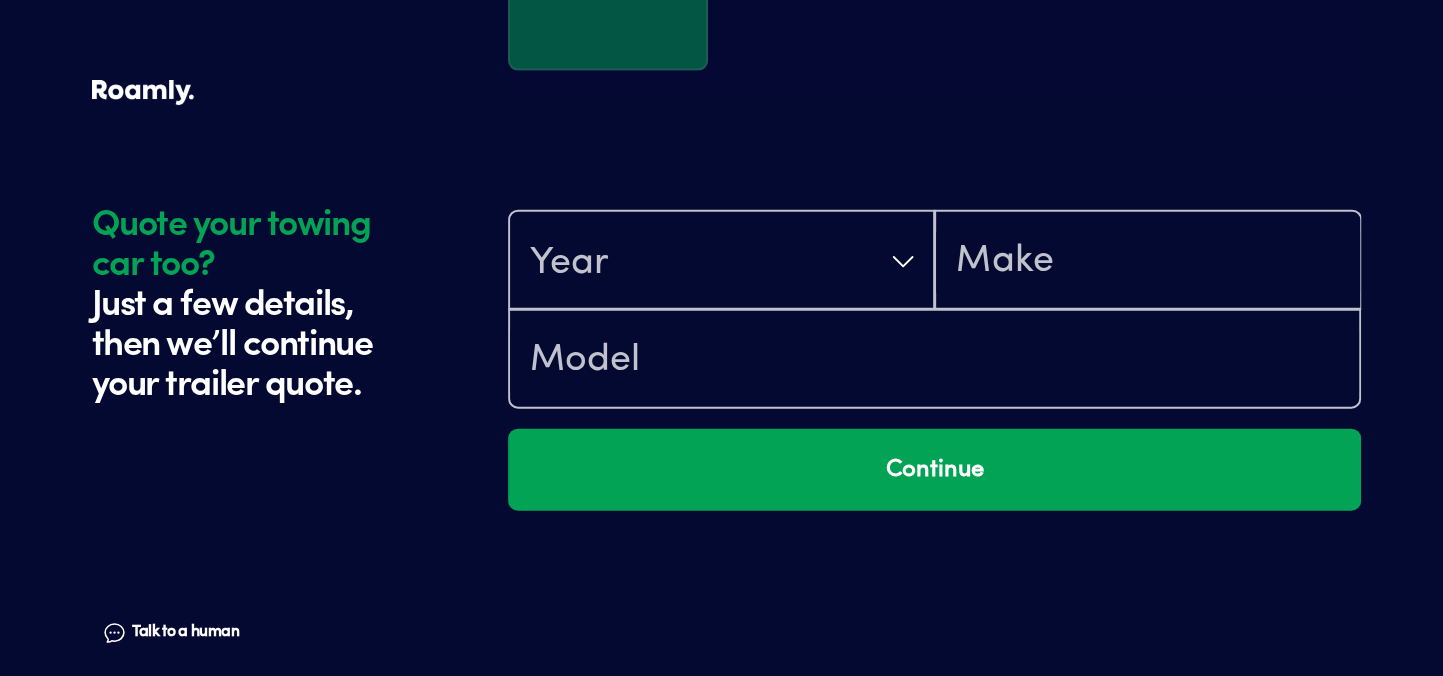 scroll, scrollTop: 3546, scrollLeft: 0, axis: vertical 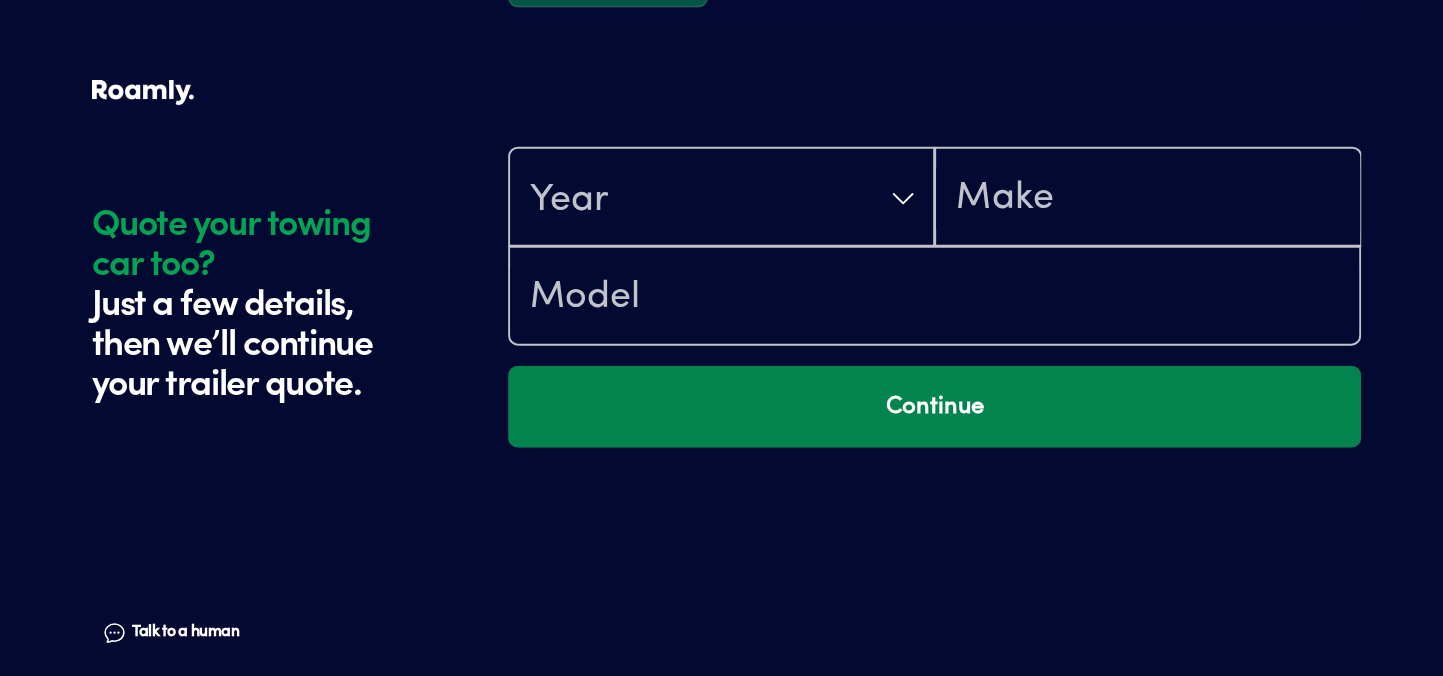 click on "Continue" at bounding box center [934, 407] 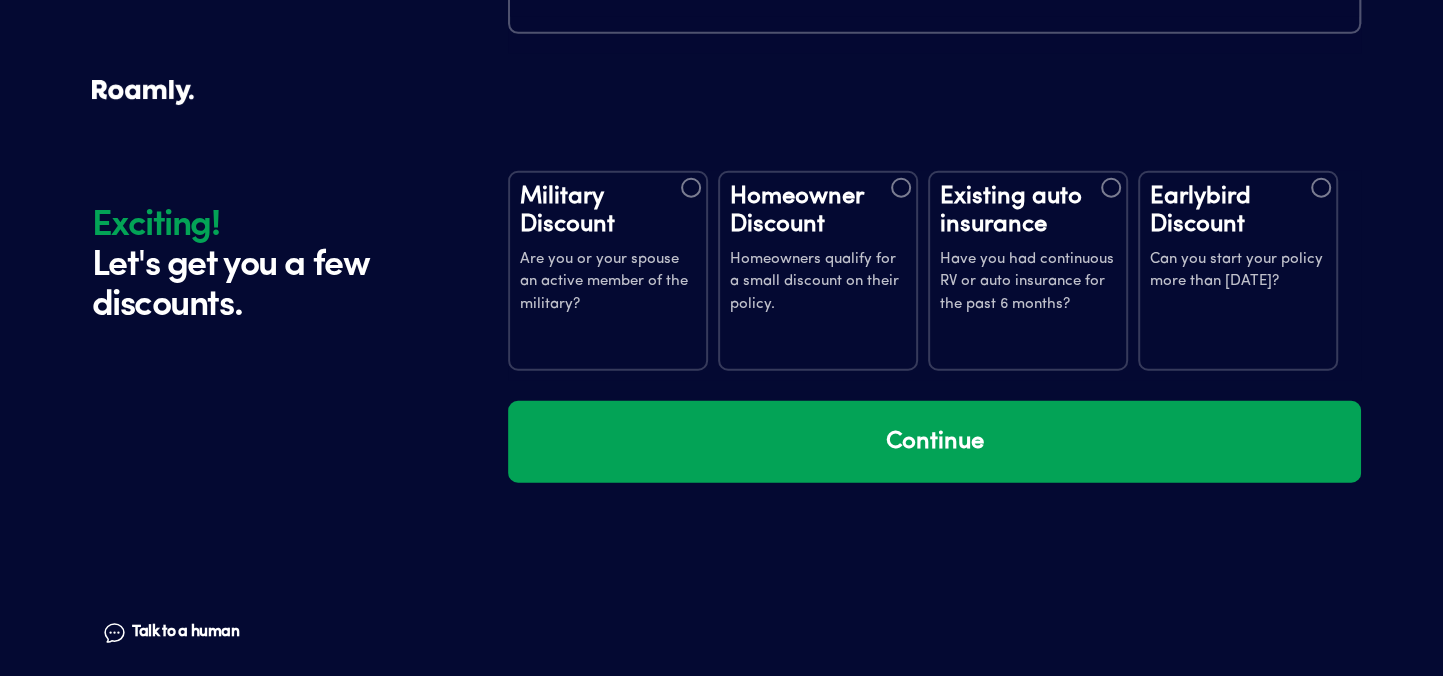 scroll, scrollTop: 3924, scrollLeft: 0, axis: vertical 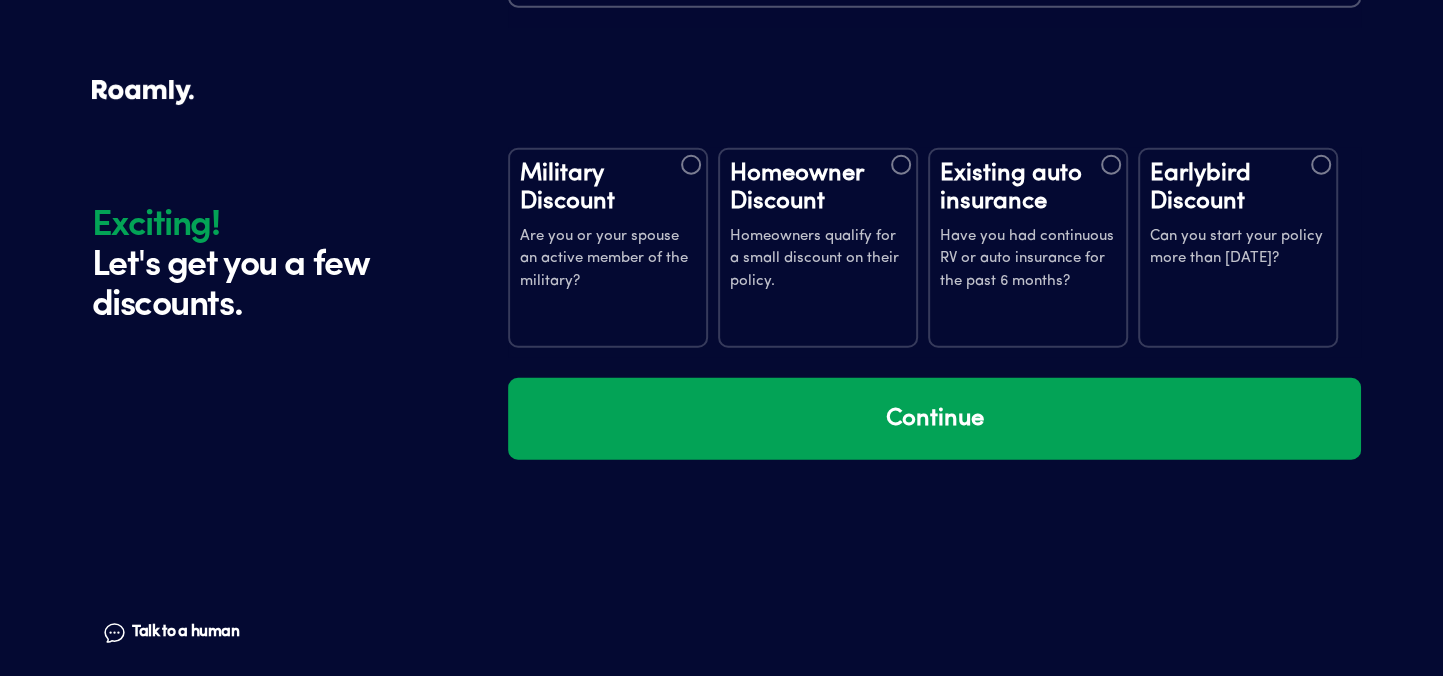 click at bounding box center [901, 165] 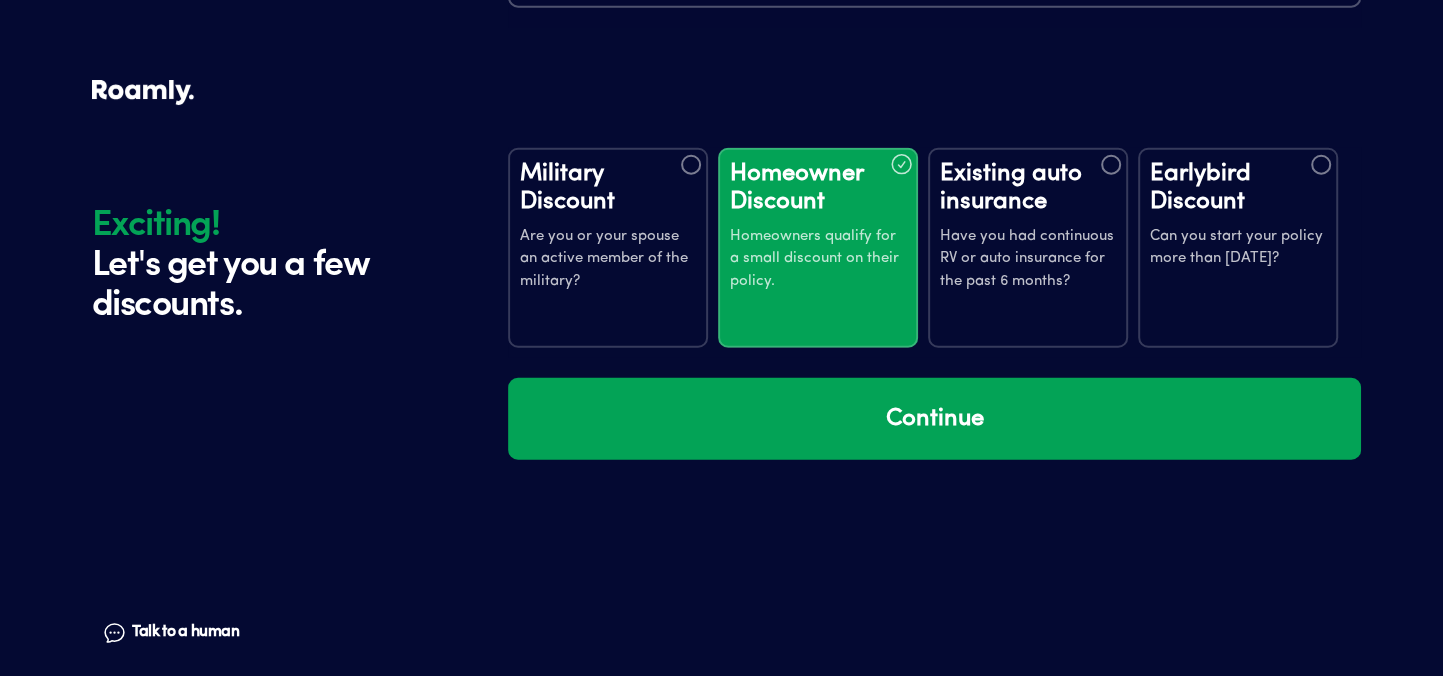 click at bounding box center [1111, 165] 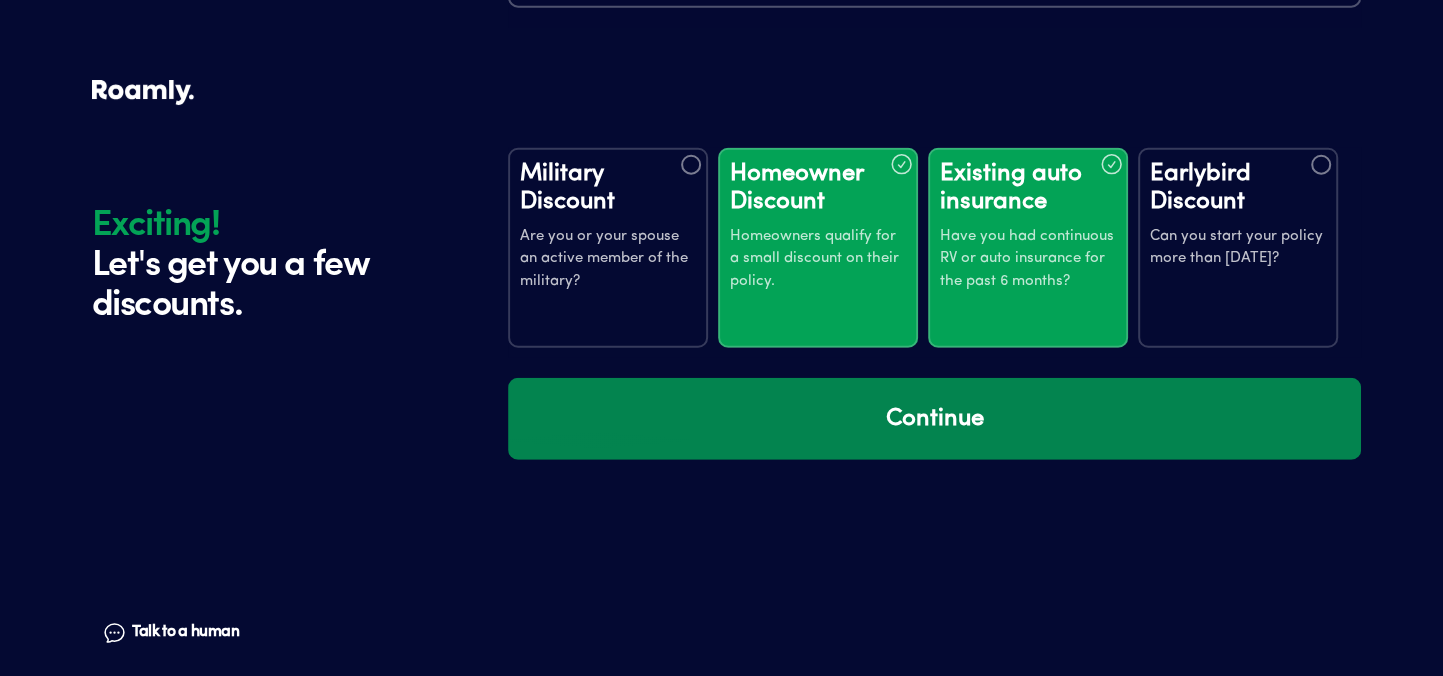 click on "Continue" at bounding box center [934, 419] 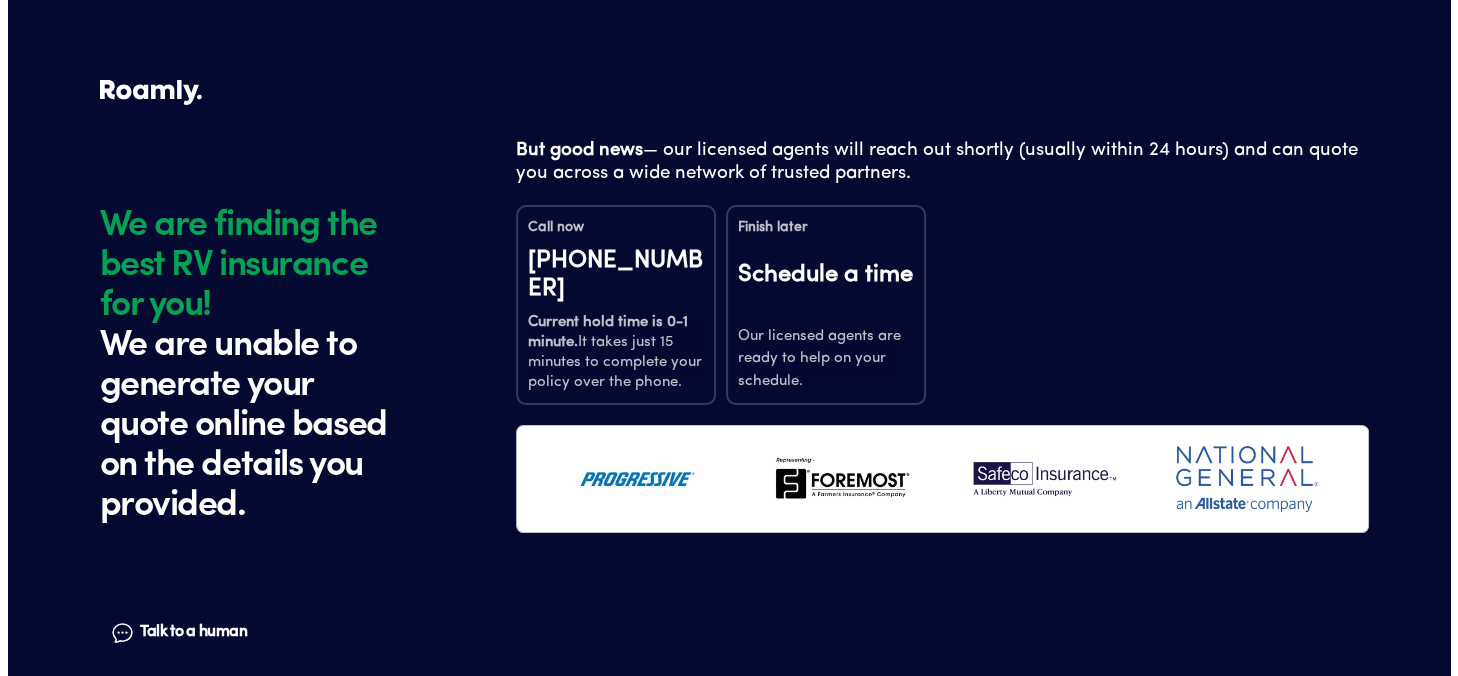 scroll, scrollTop: 0, scrollLeft: 0, axis: both 